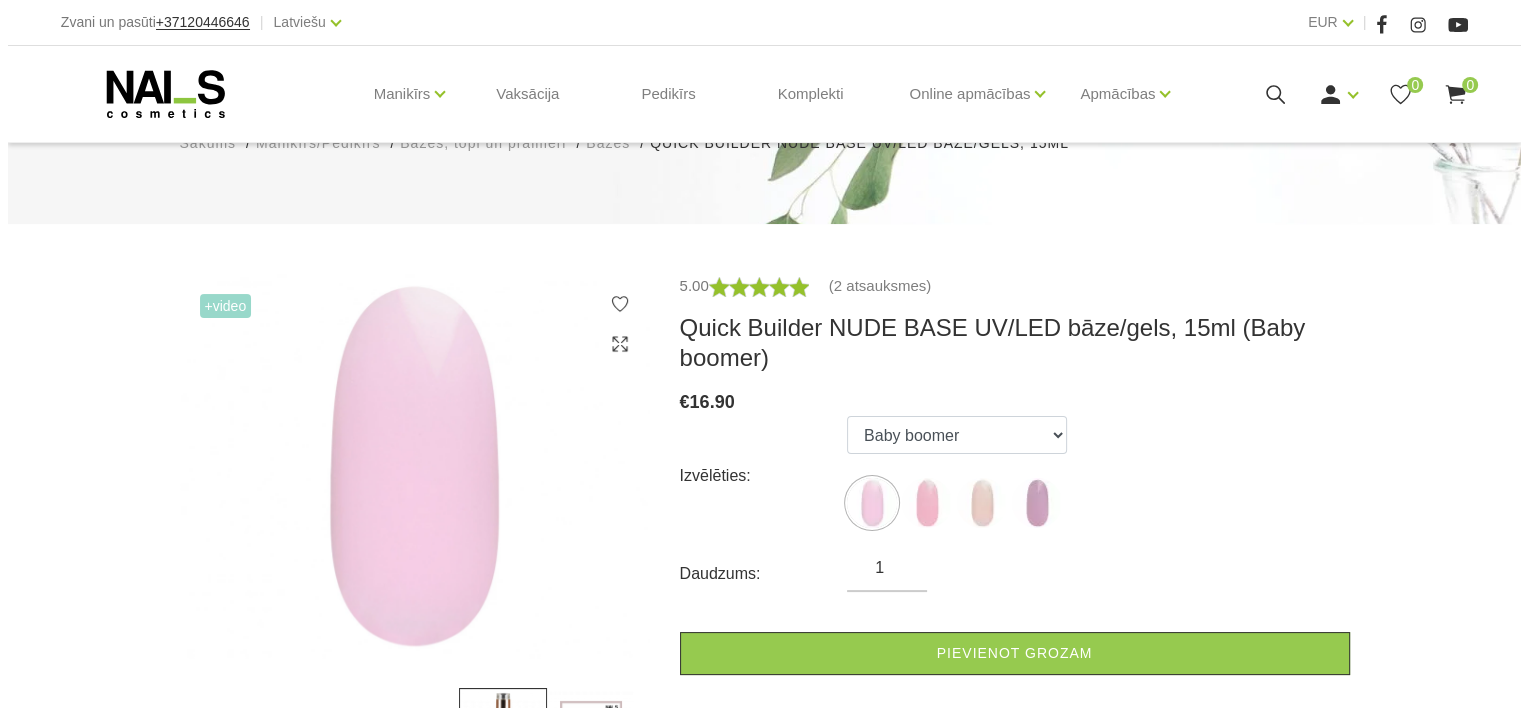 scroll, scrollTop: 149, scrollLeft: 0, axis: vertical 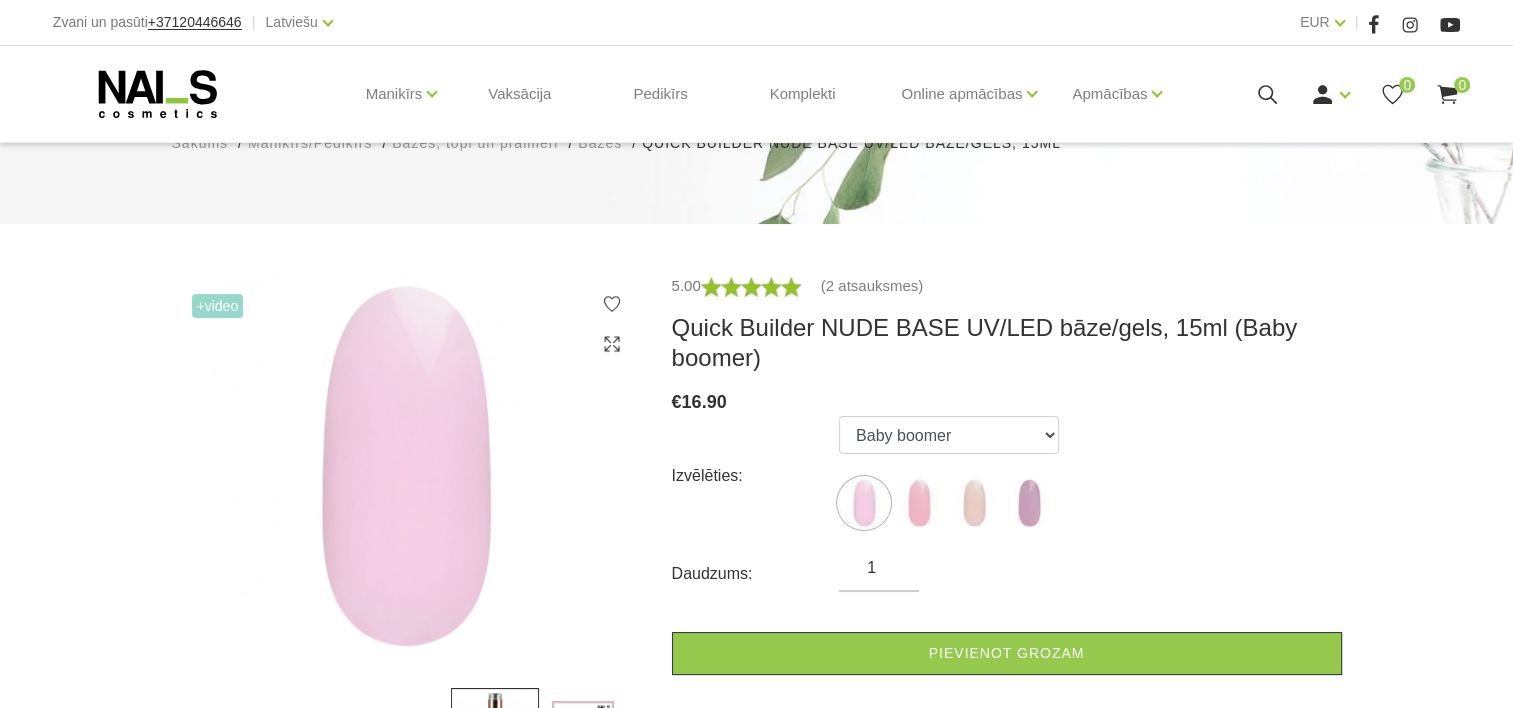 click 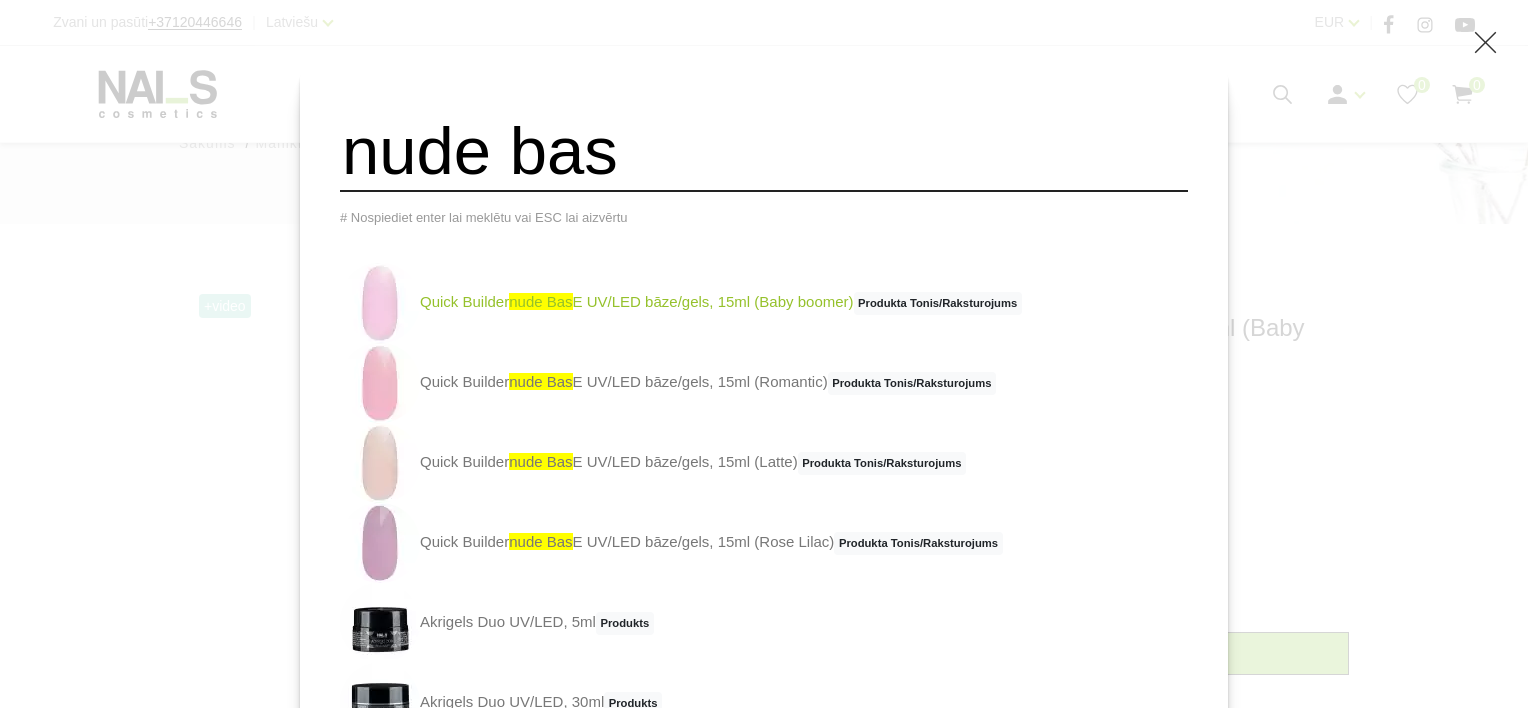 type on "nude bas" 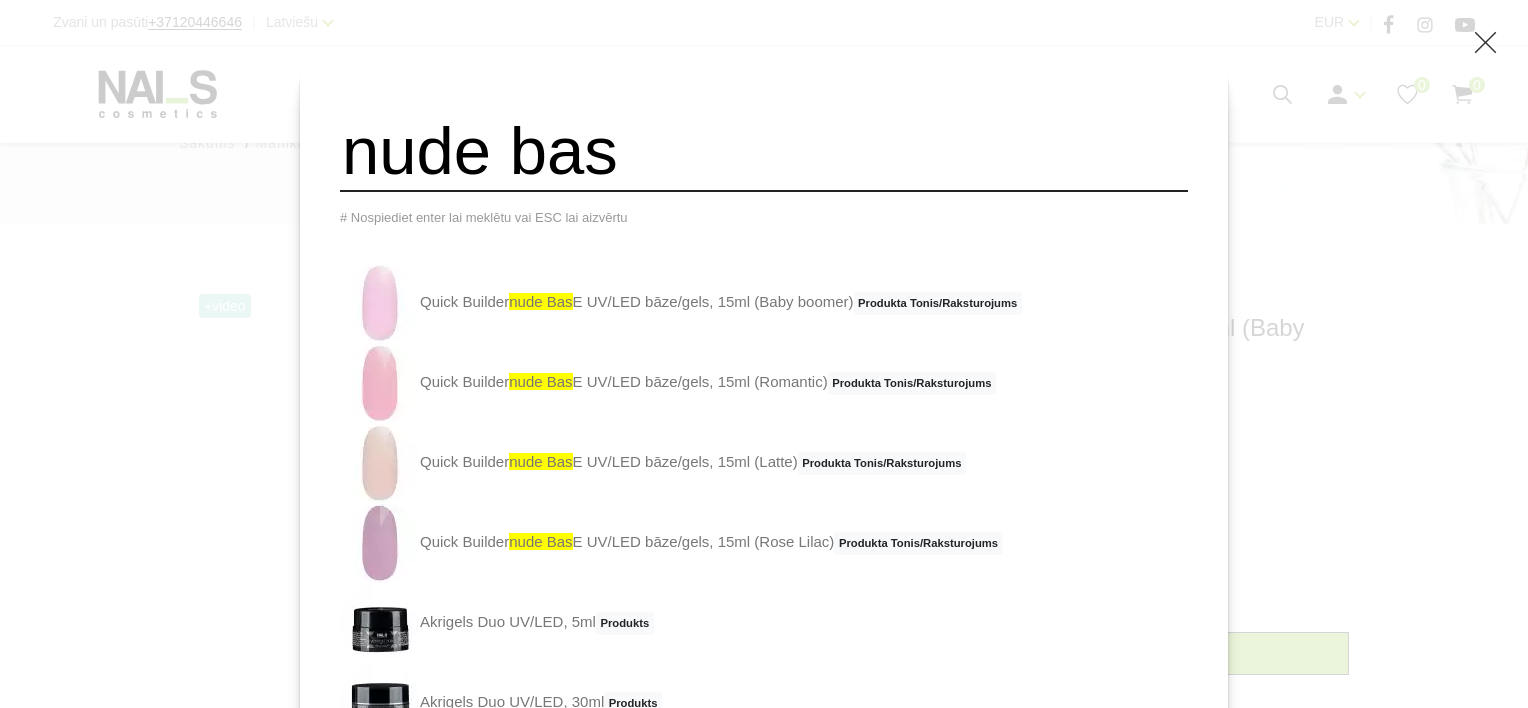 click on "Quick Builder  nude bas E UV/LED bāze/gels, 15ml (Baby boomer)  Produkta Tonis/Raksturojums" at bounding box center [681, 303] 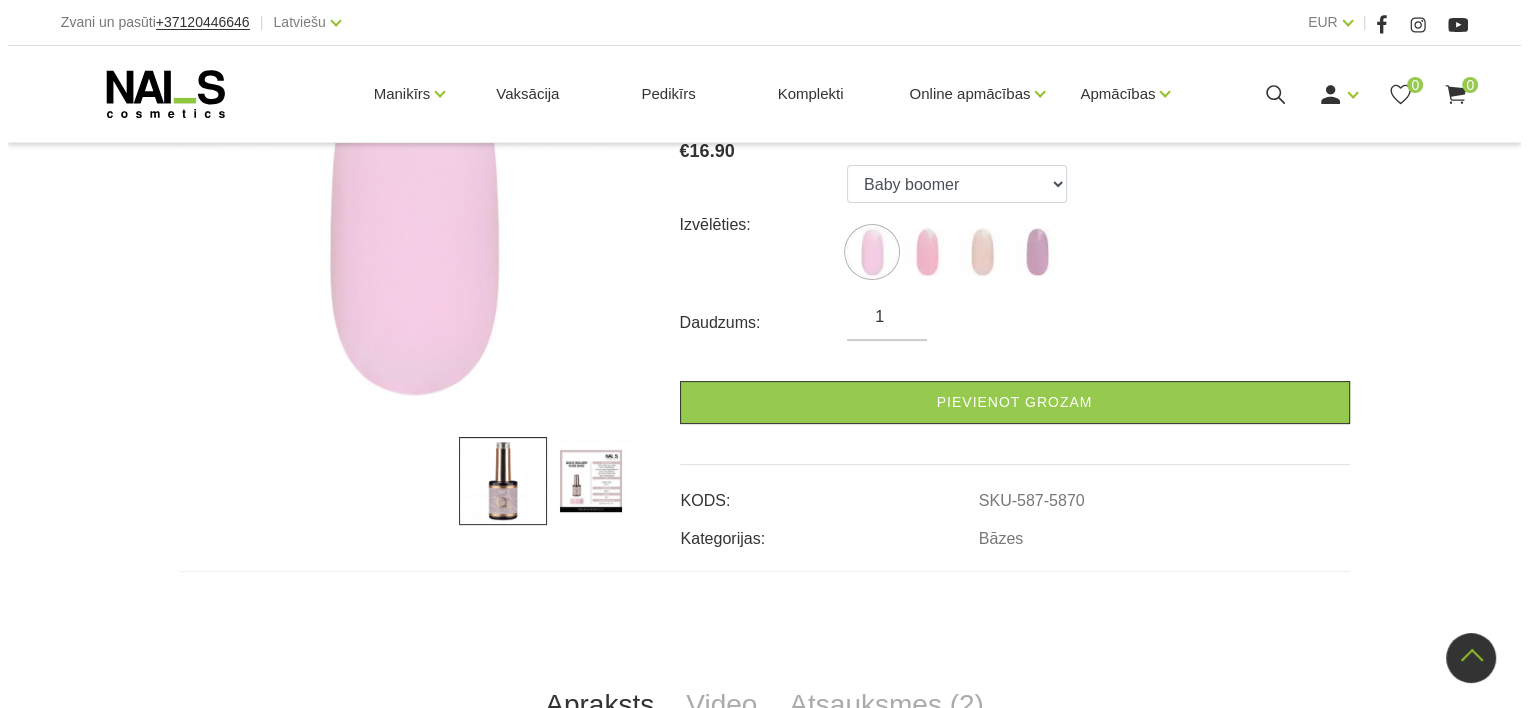 scroll, scrollTop: 300, scrollLeft: 0, axis: vertical 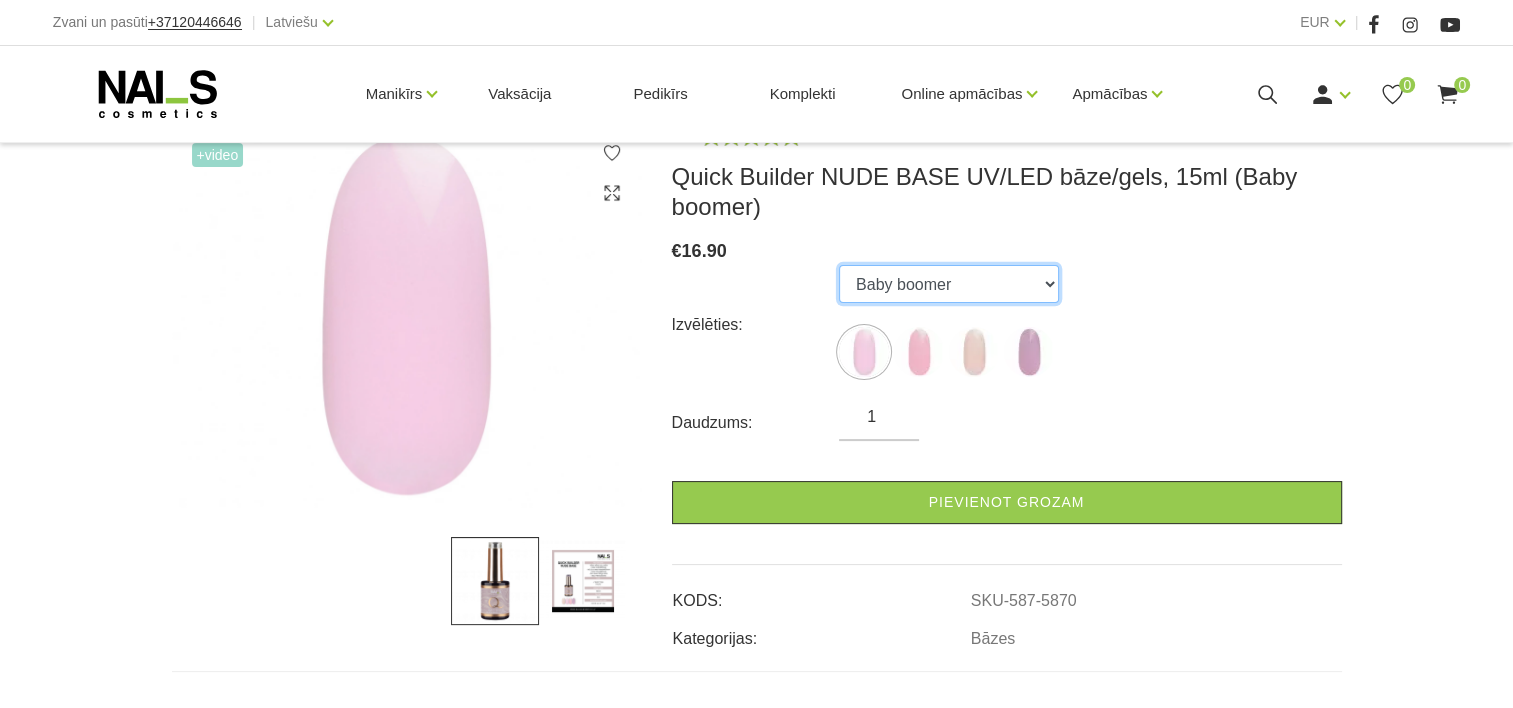 click on "Baby boomer Romantic Latte Rose Lilac" at bounding box center [949, 284] 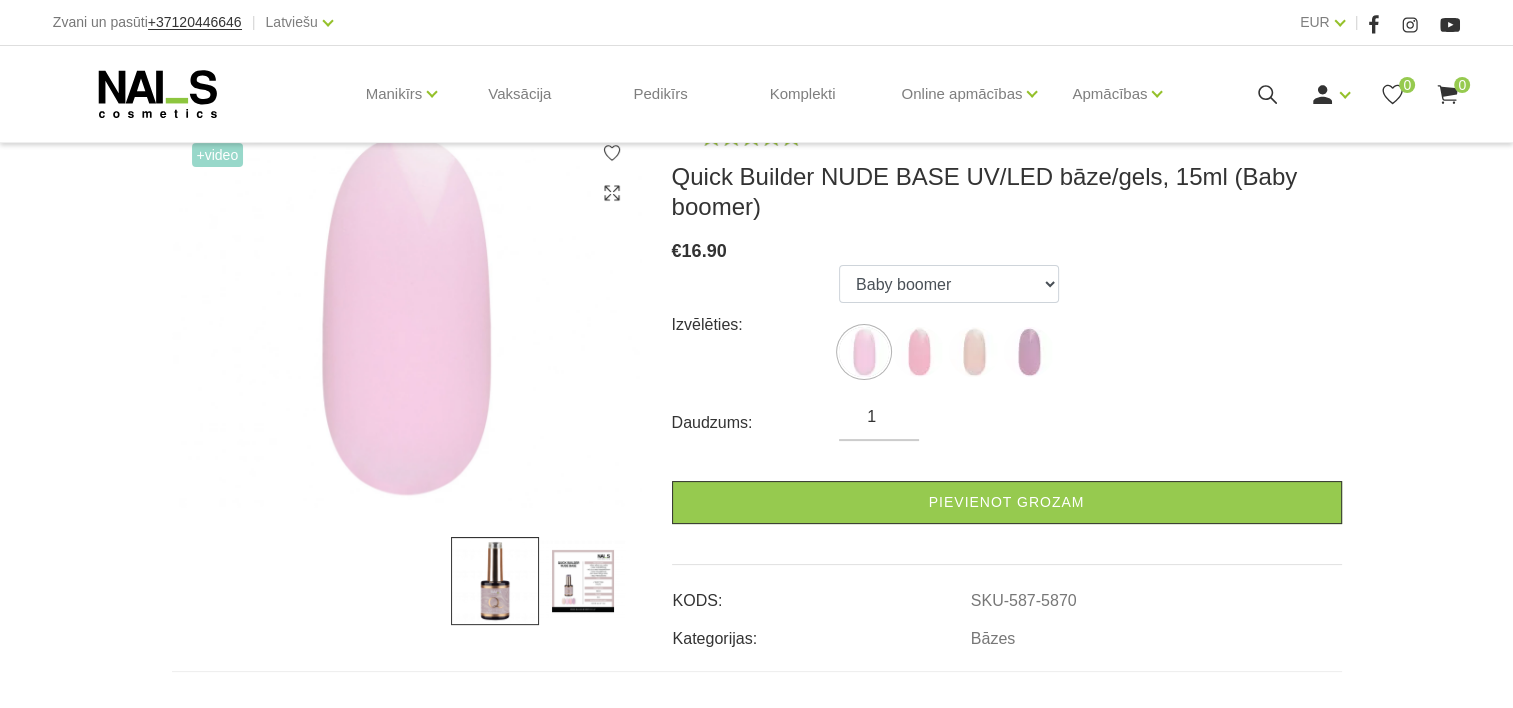 click 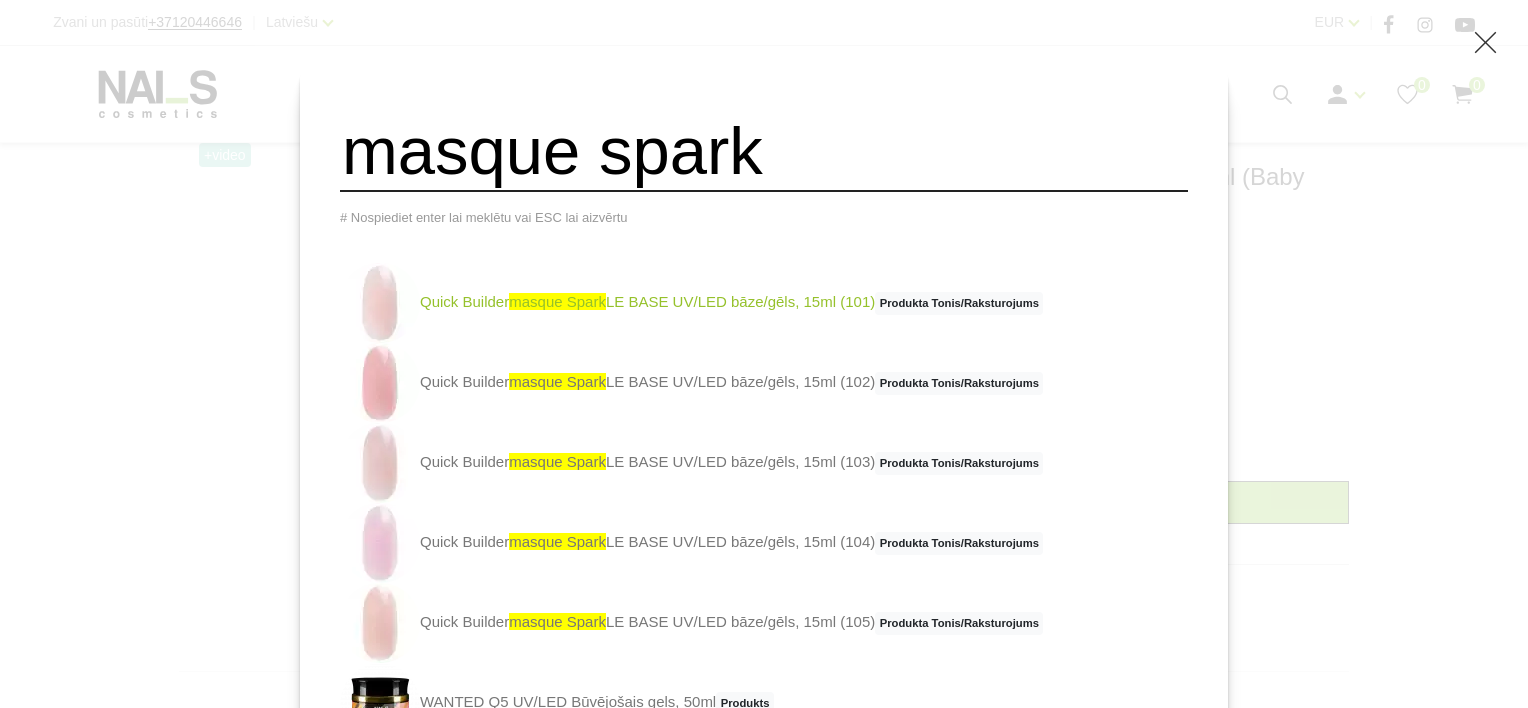 type on "masque spark" 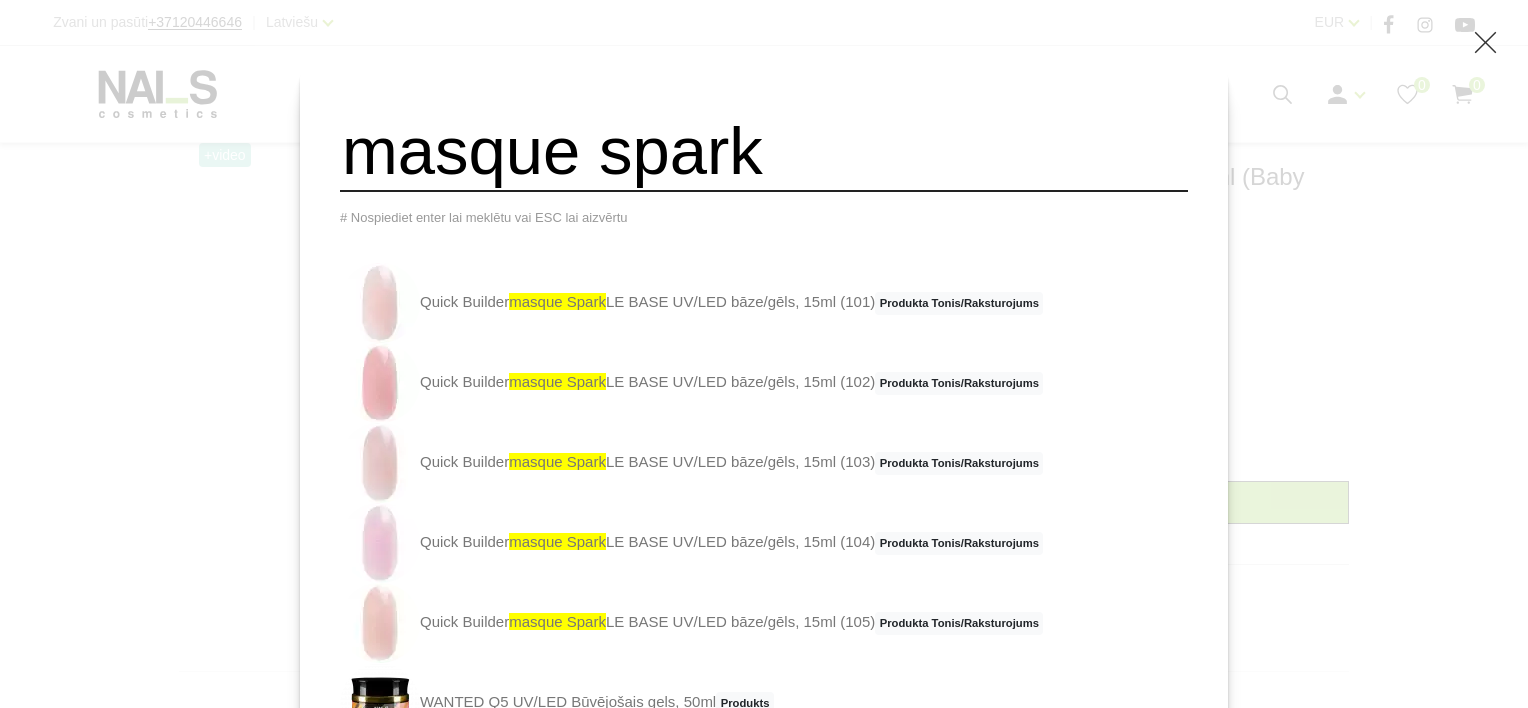 click on "Quick Builder  masque spark LE BASE UV/LED bāze/gēls, 15ml (101)  Produkta Tonis/Raksturojums" at bounding box center [691, 303] 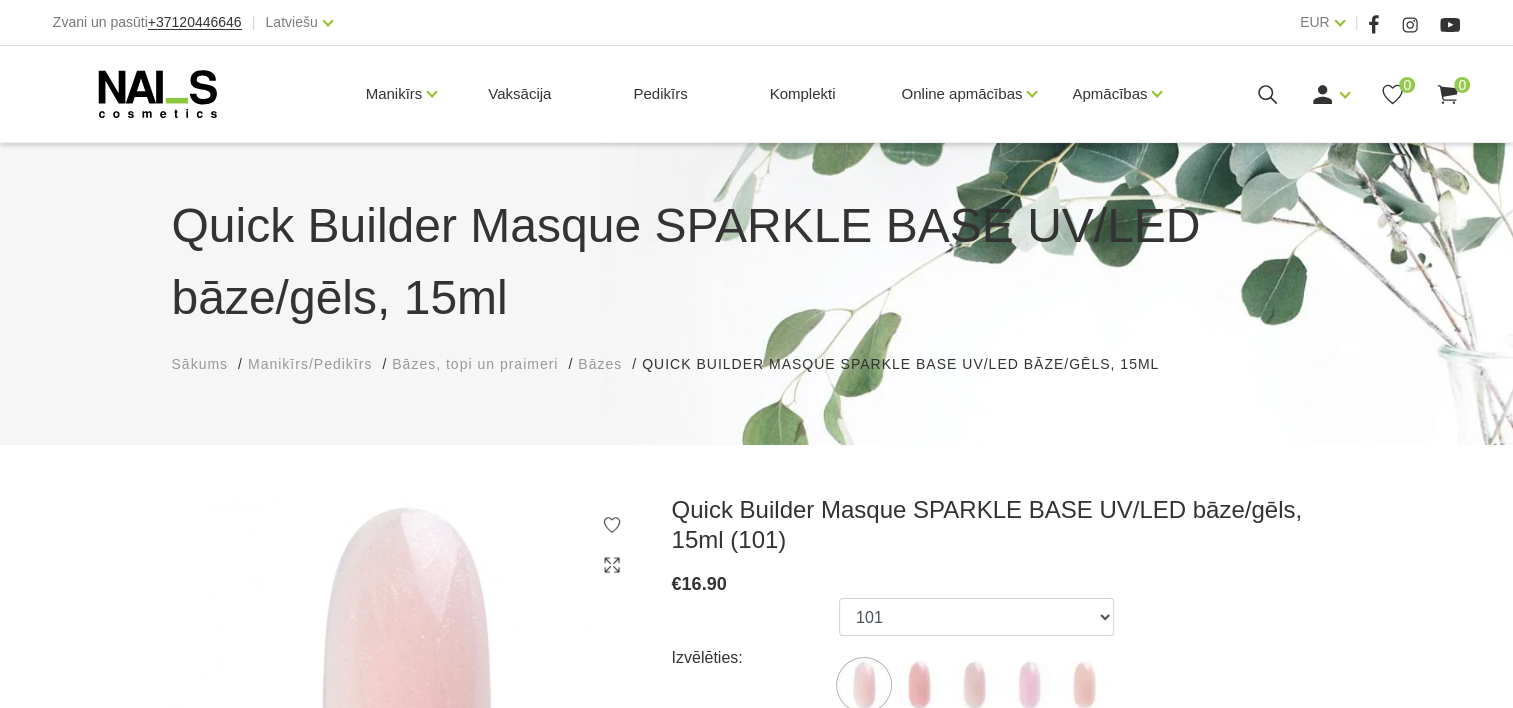 scroll, scrollTop: 400, scrollLeft: 0, axis: vertical 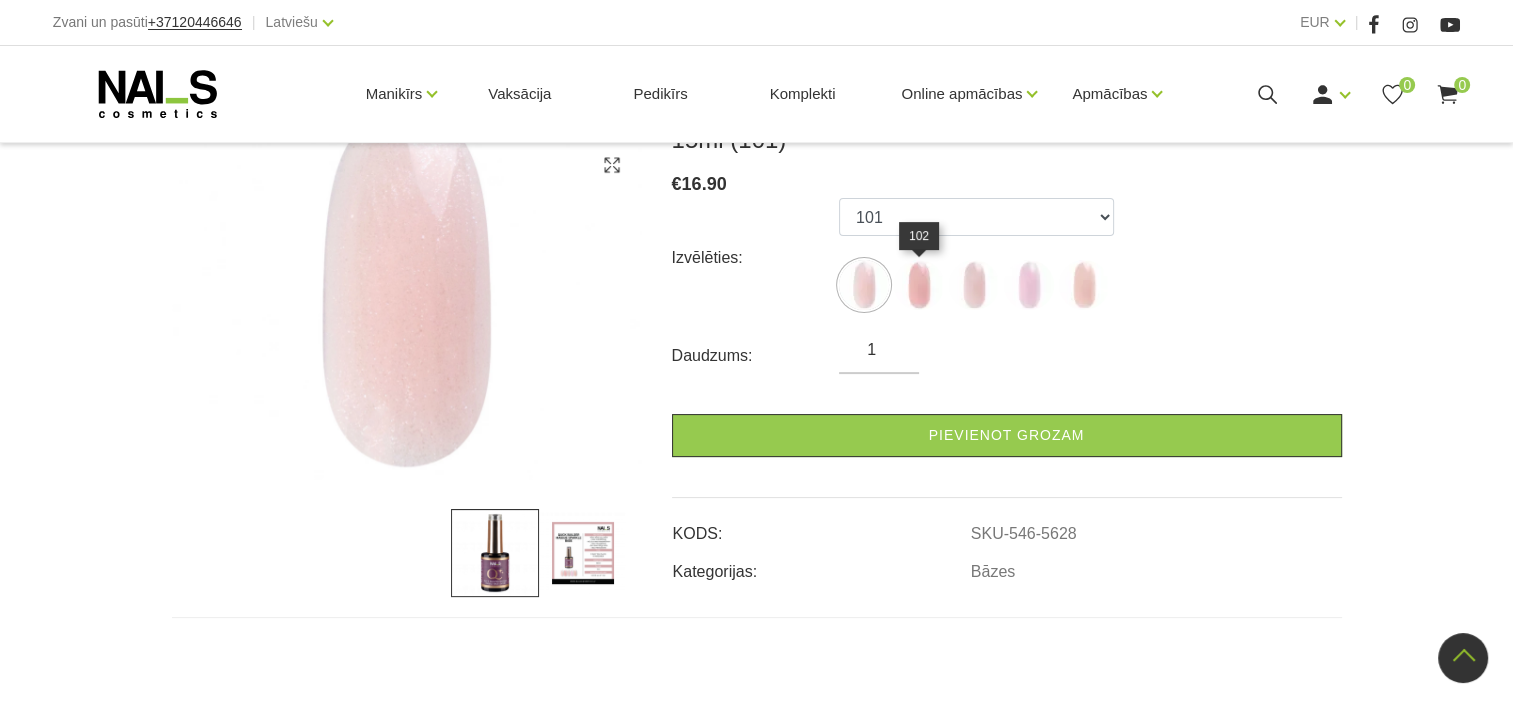click at bounding box center [919, 285] 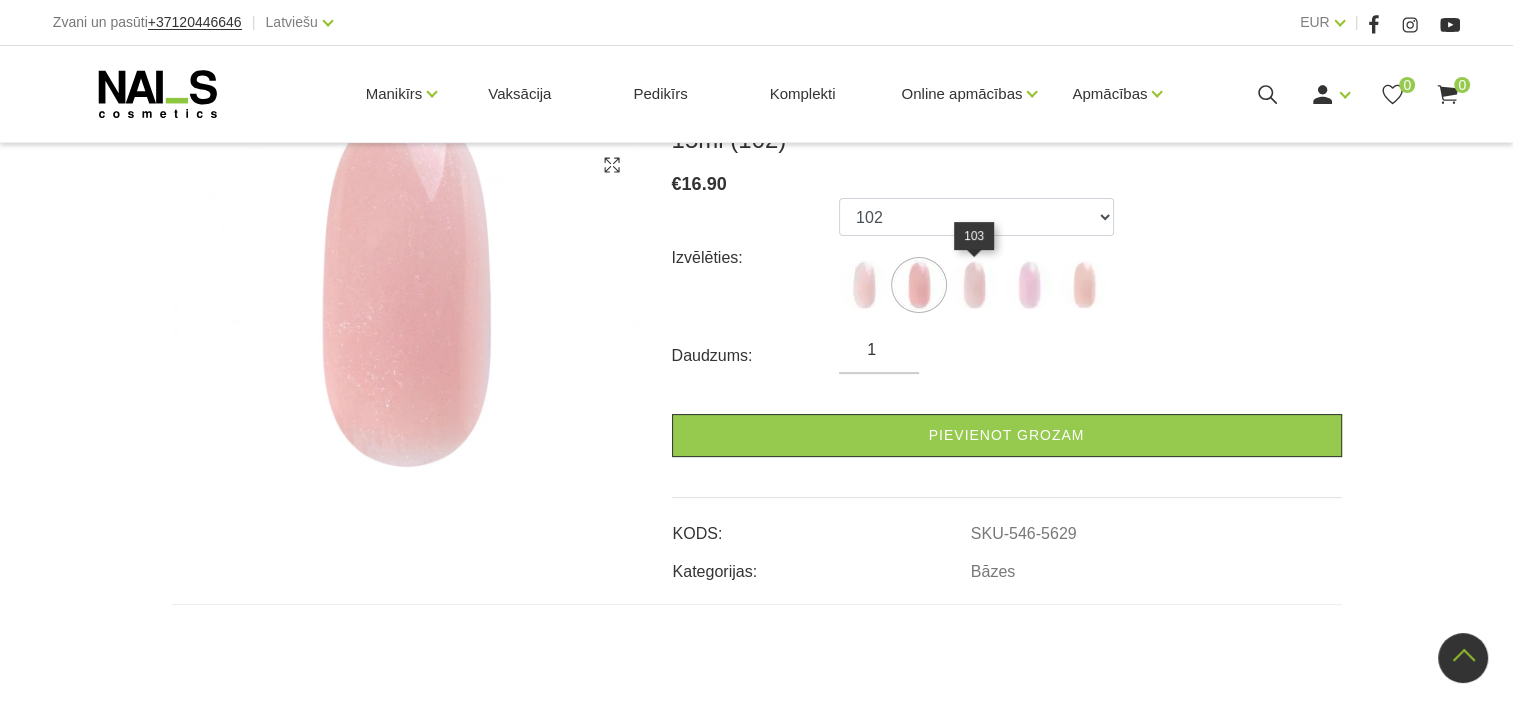 click at bounding box center (974, 285) 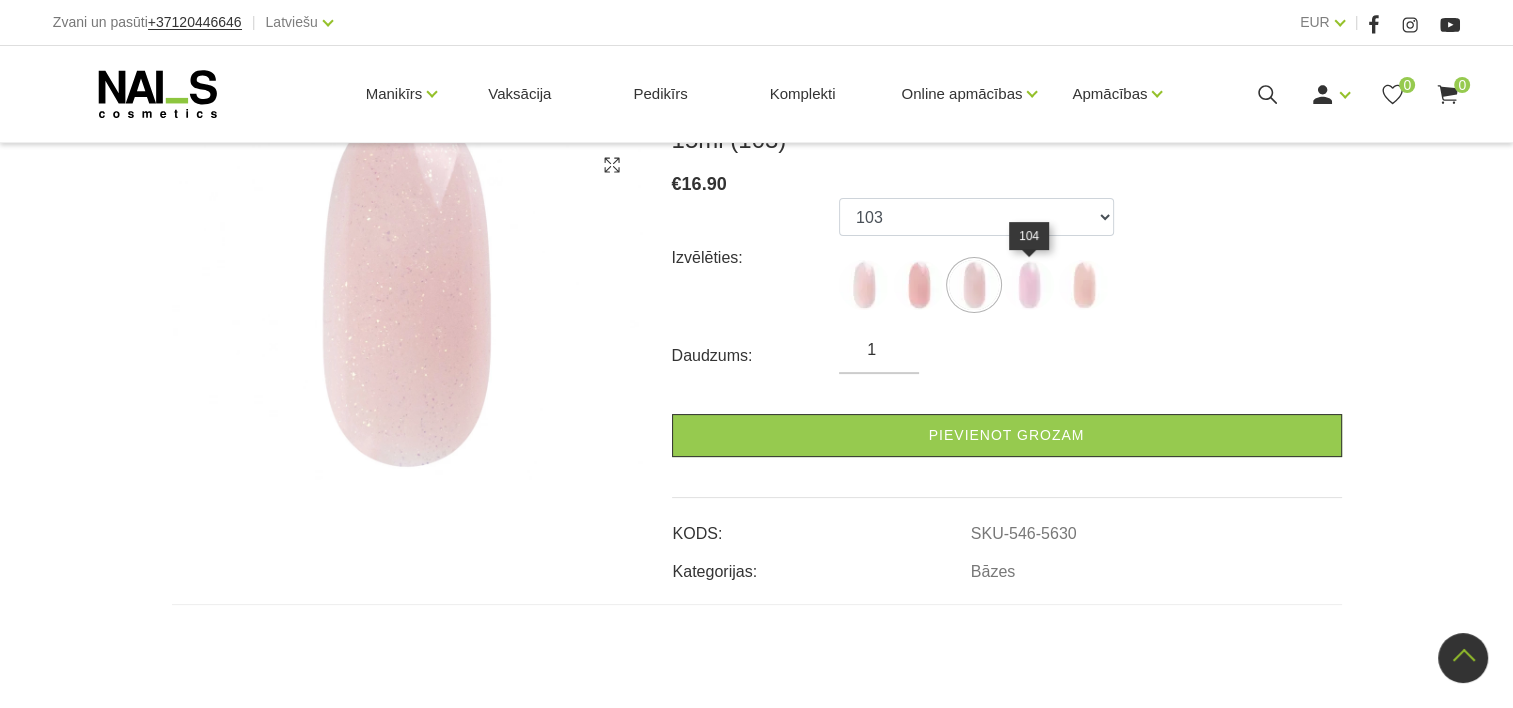 click at bounding box center (1029, 285) 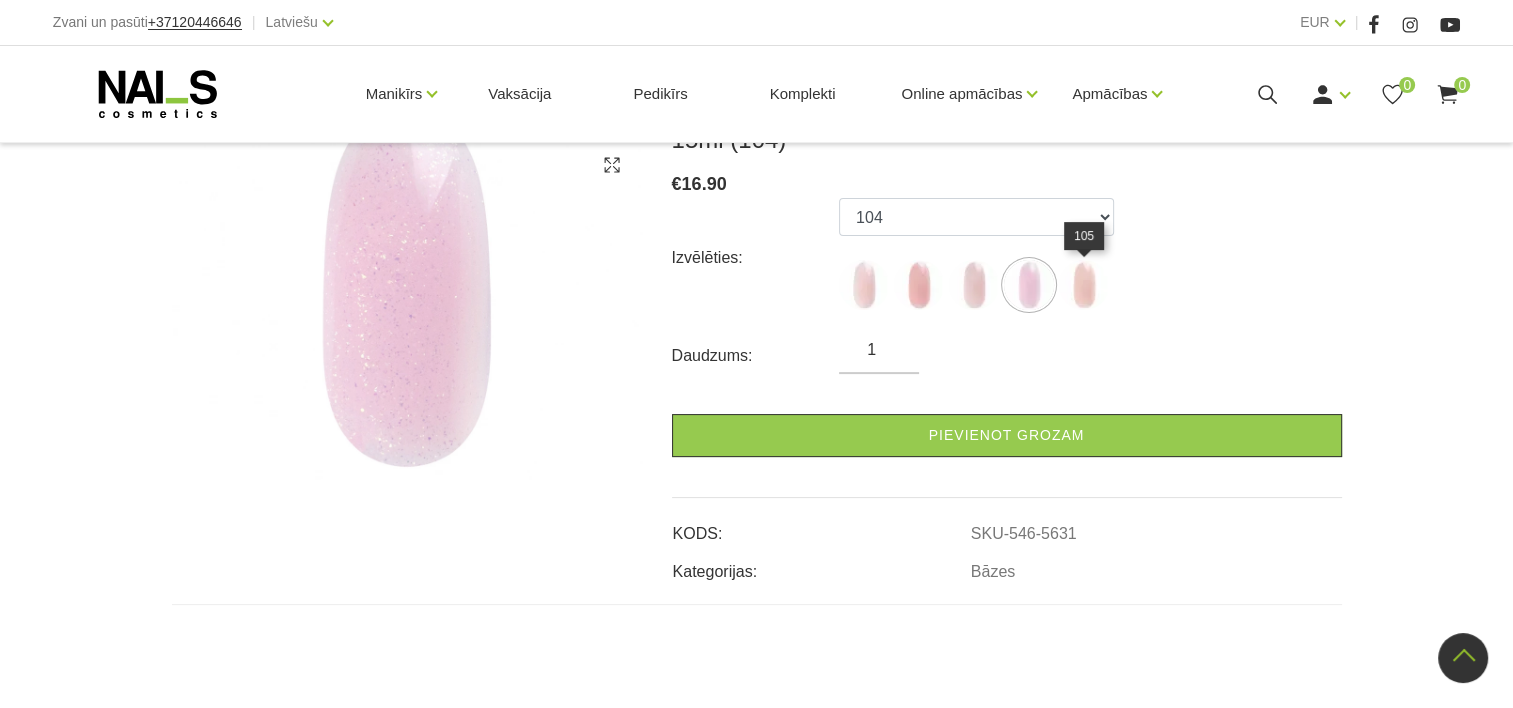 click at bounding box center [1084, 285] 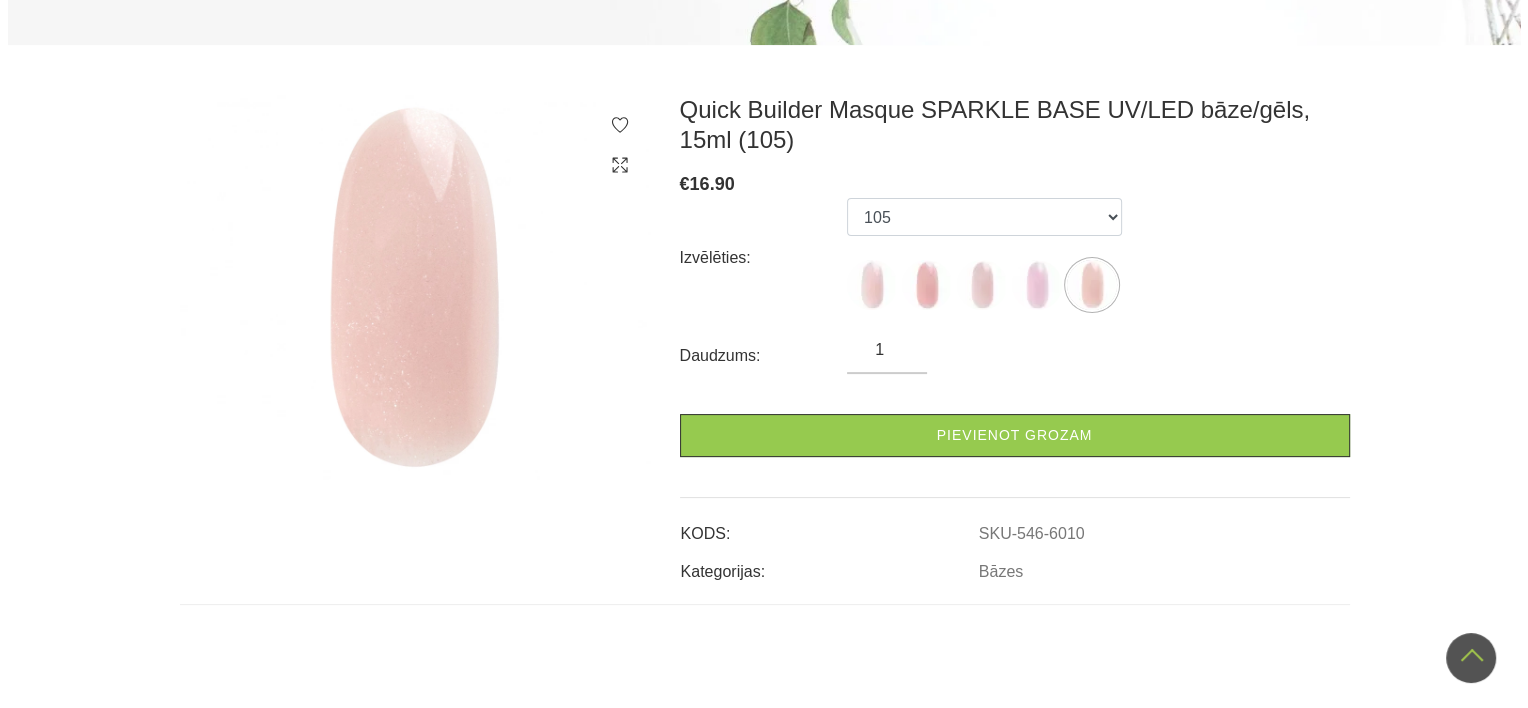 scroll, scrollTop: 0, scrollLeft: 0, axis: both 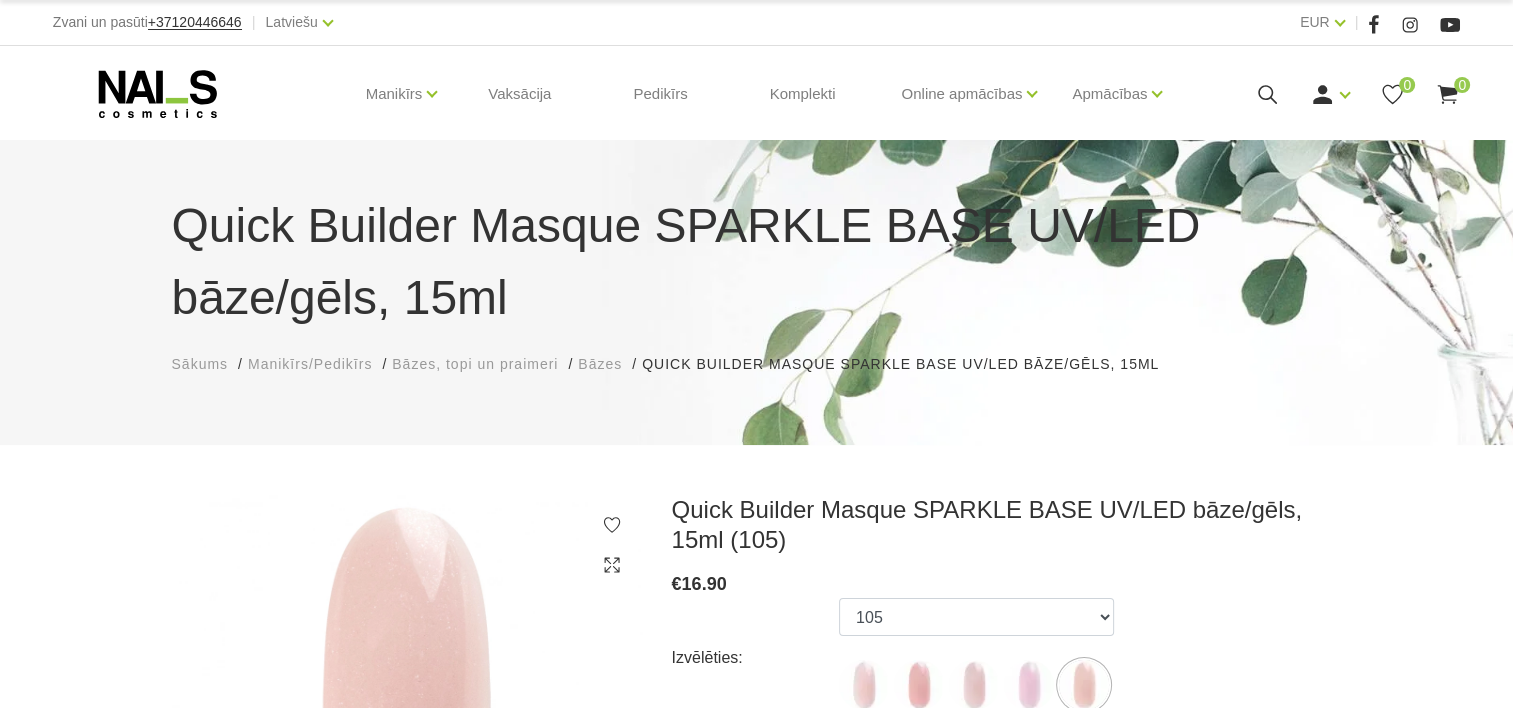 click 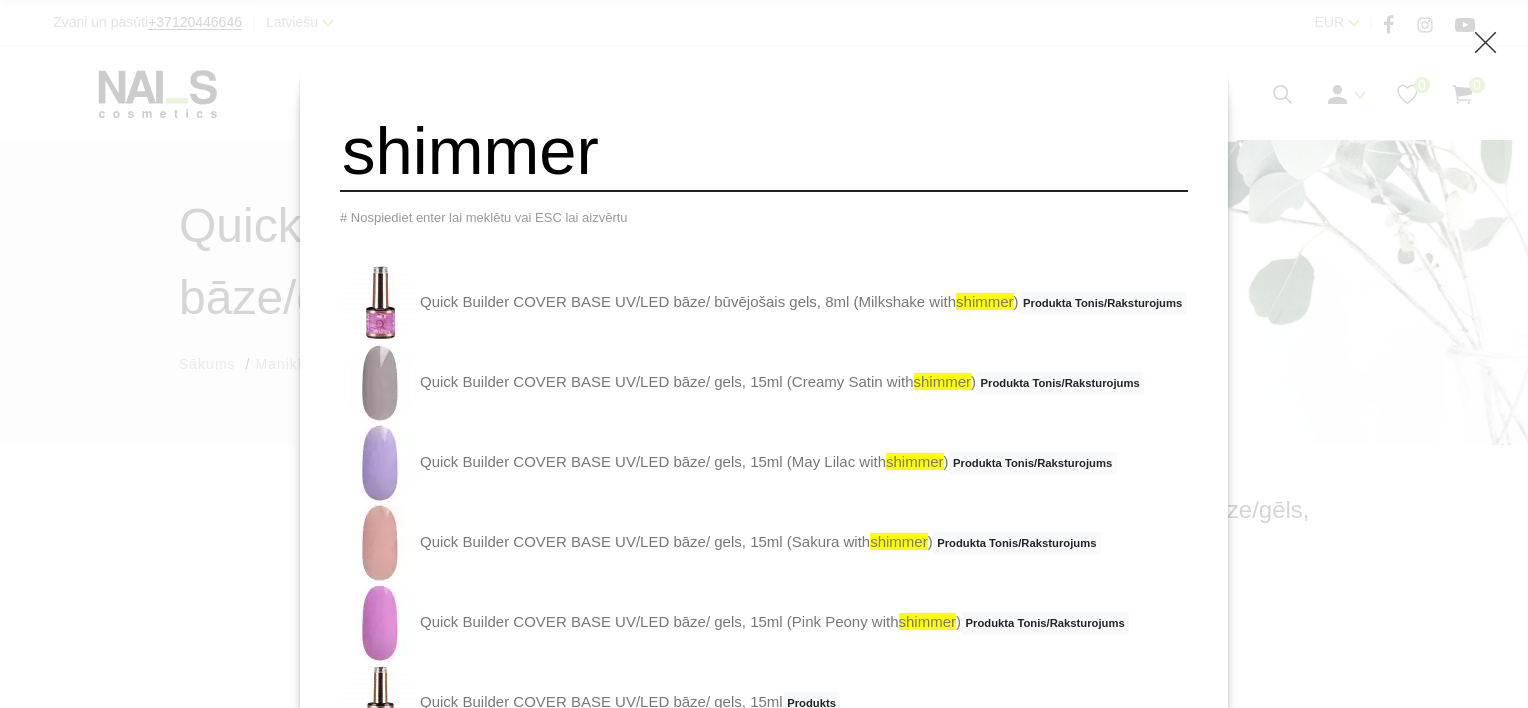 drag, startPoint x: 660, startPoint y: 164, endPoint x: 292, endPoint y: 124, distance: 370.16754 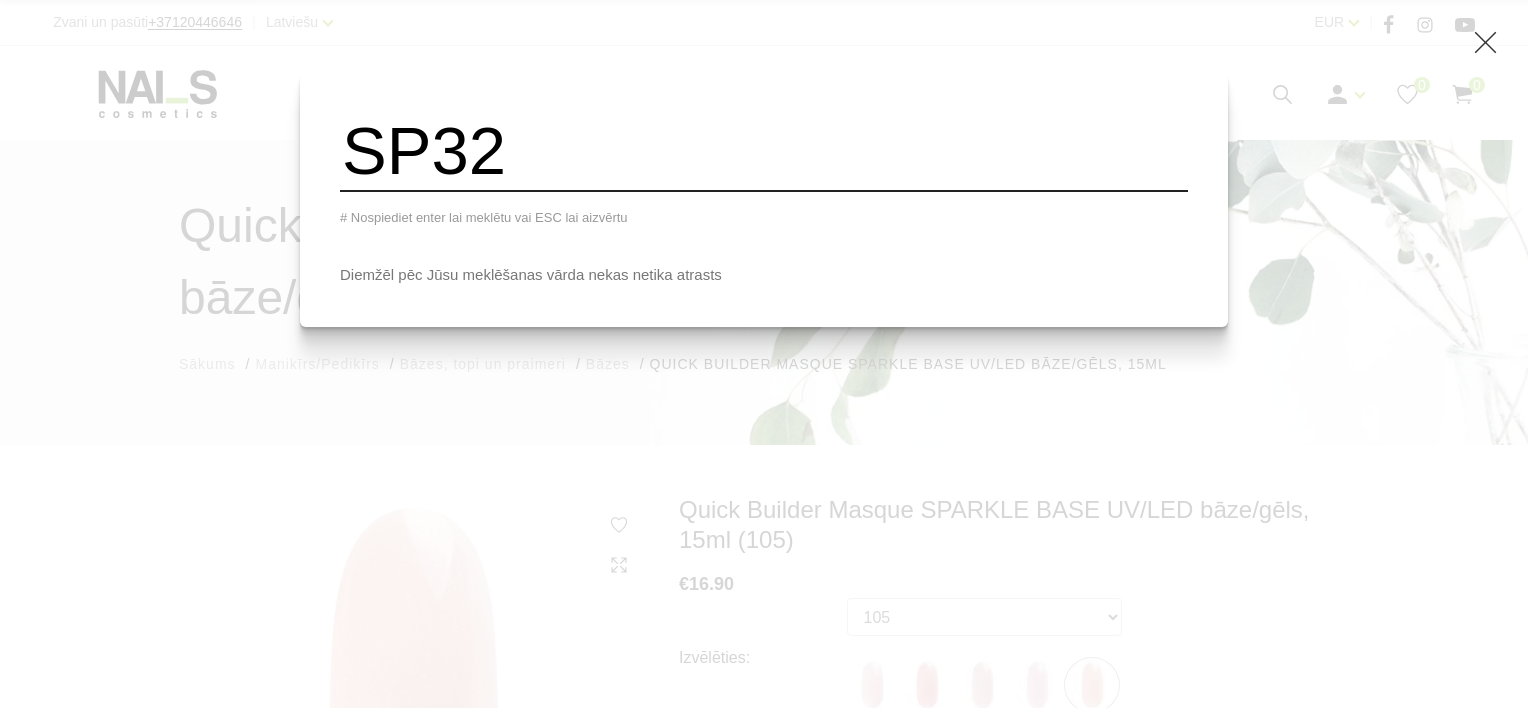 type on "SP32" 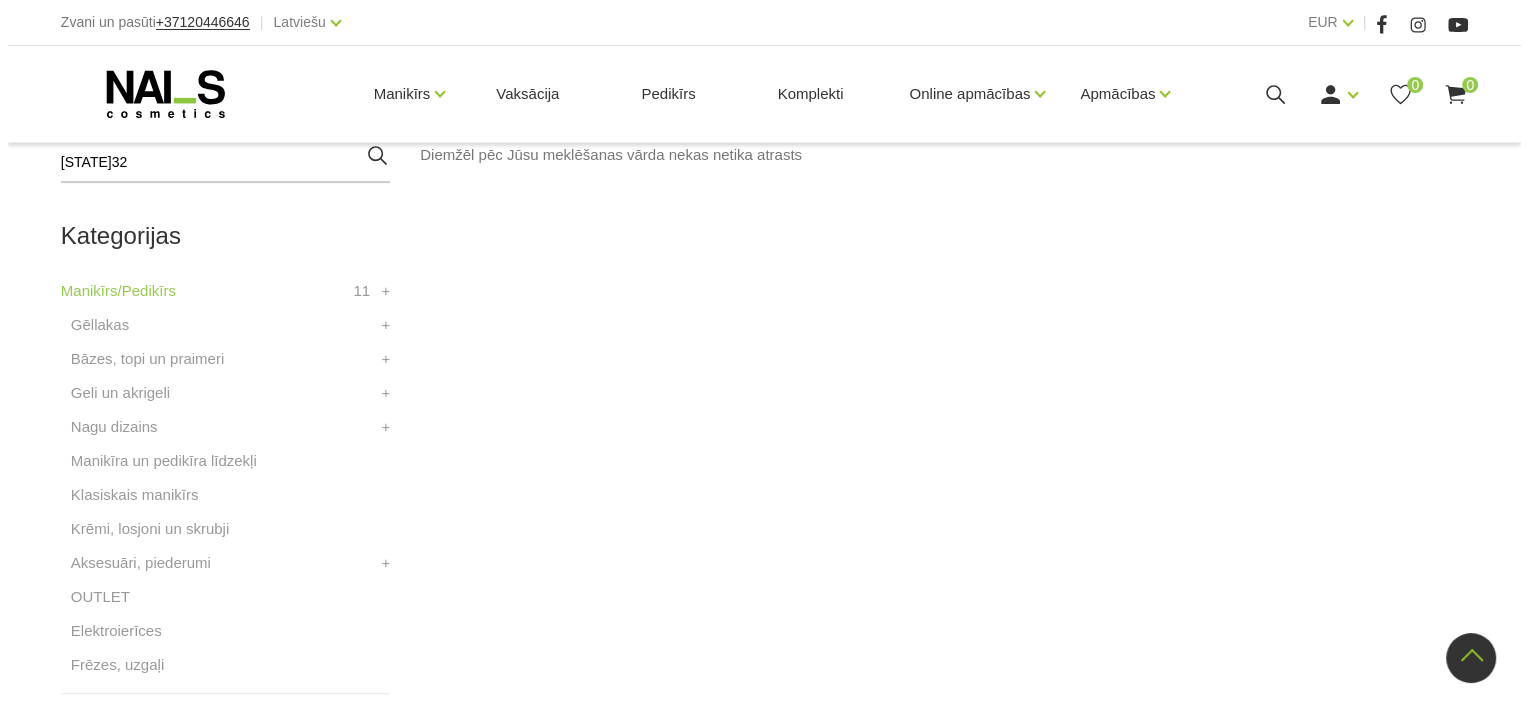 scroll, scrollTop: 0, scrollLeft: 0, axis: both 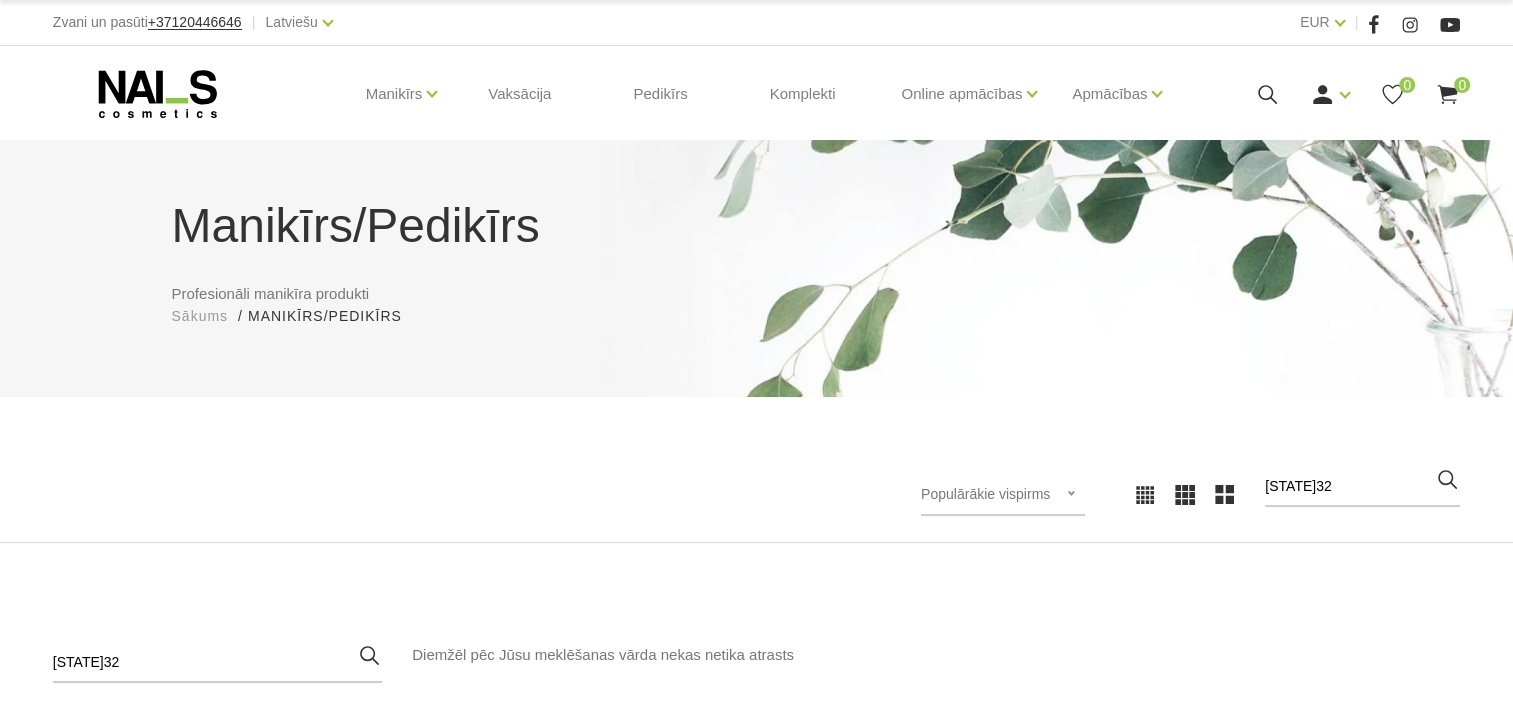 click 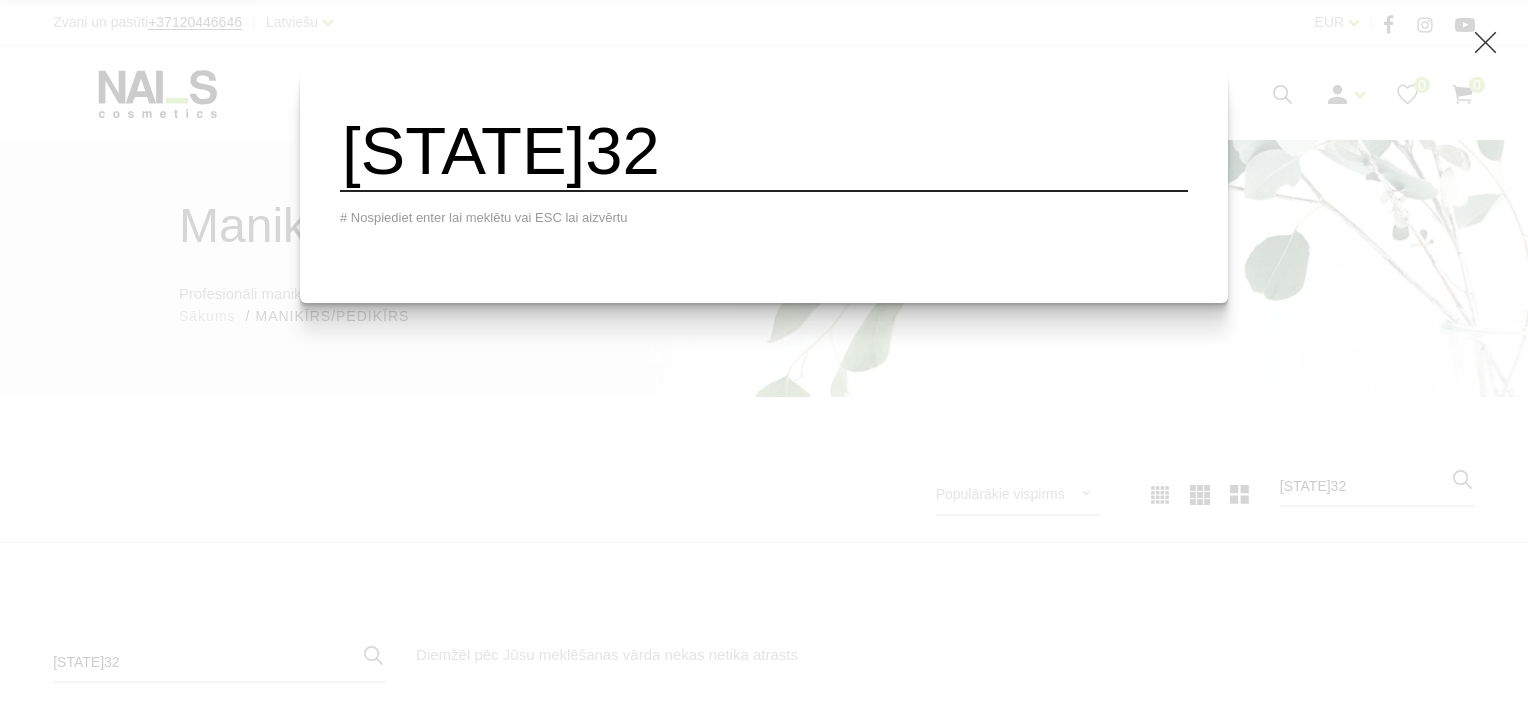 click on "SP32" at bounding box center [764, 151] 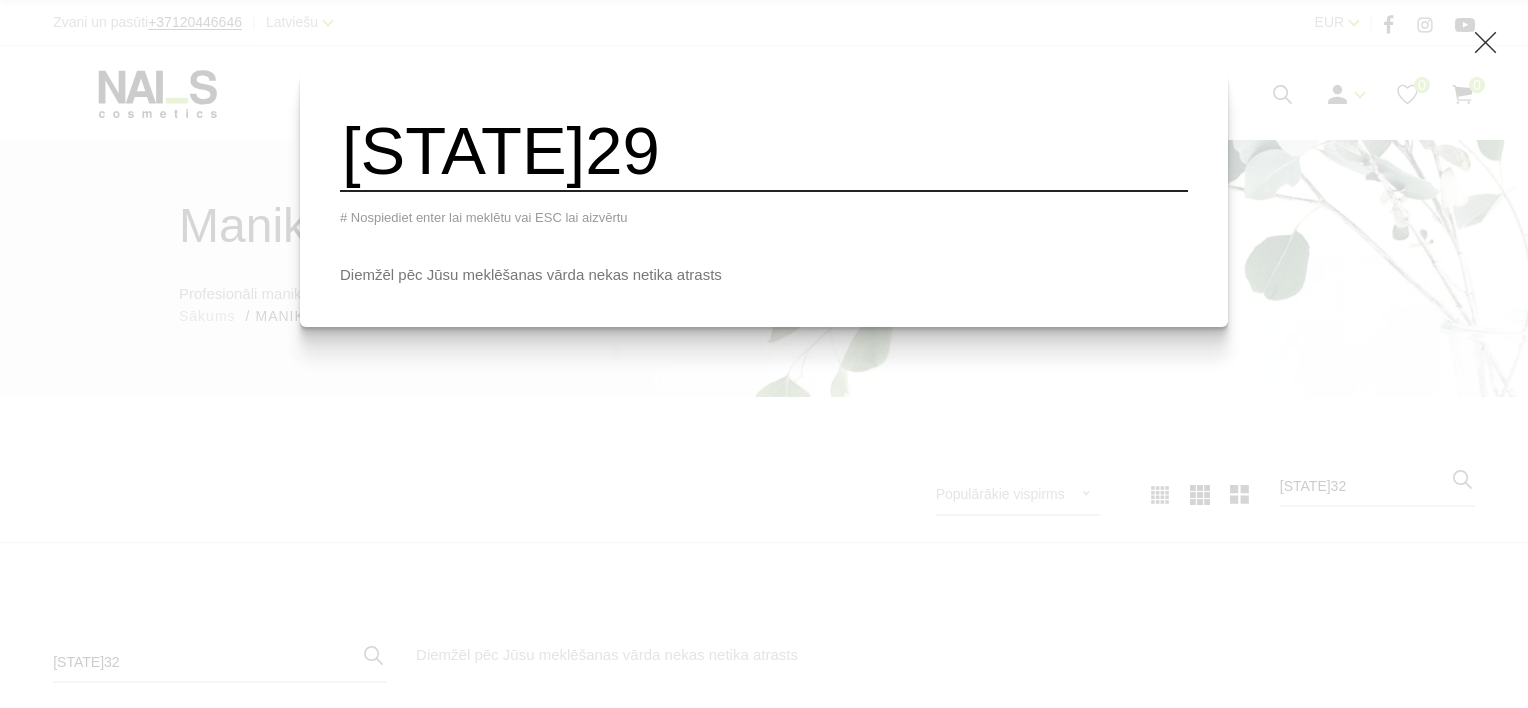 type on "SP29" 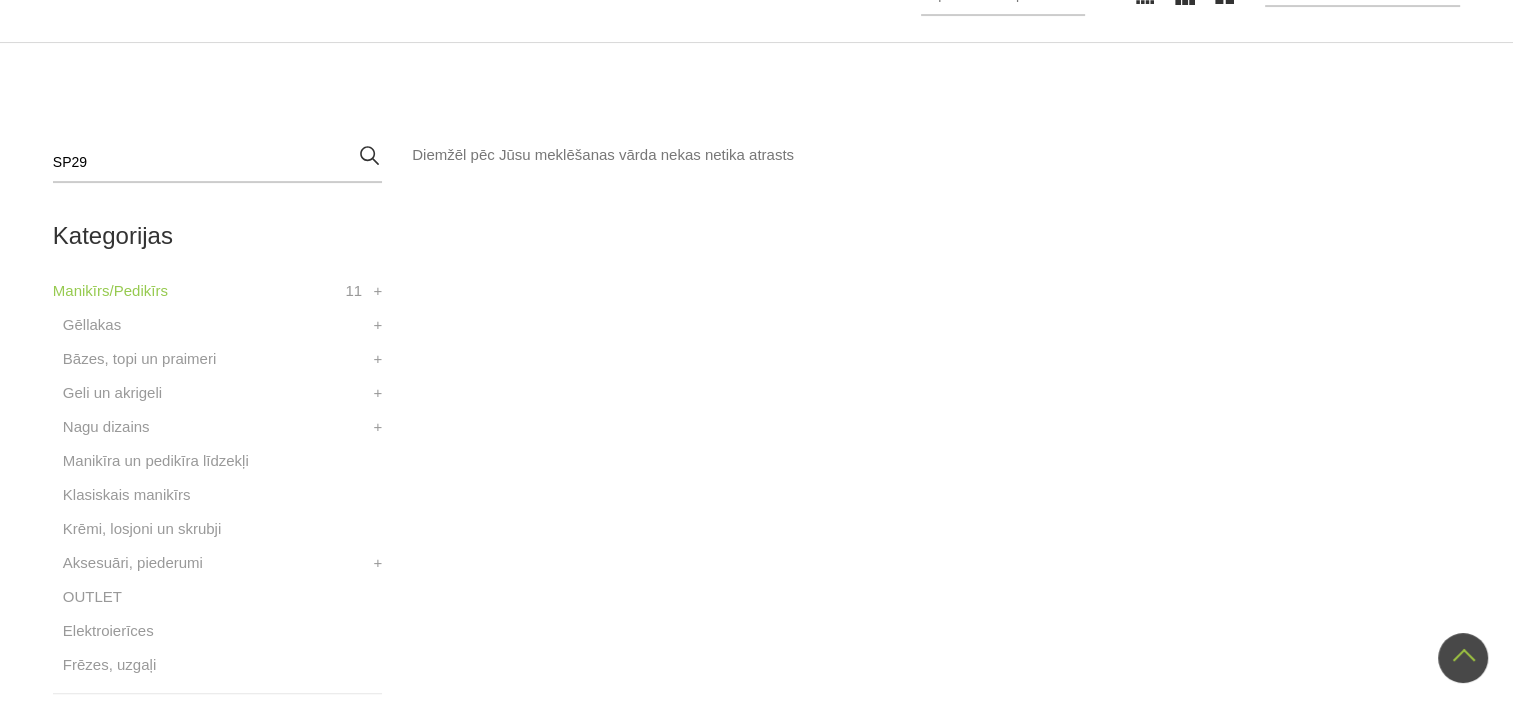 scroll, scrollTop: 0, scrollLeft: 0, axis: both 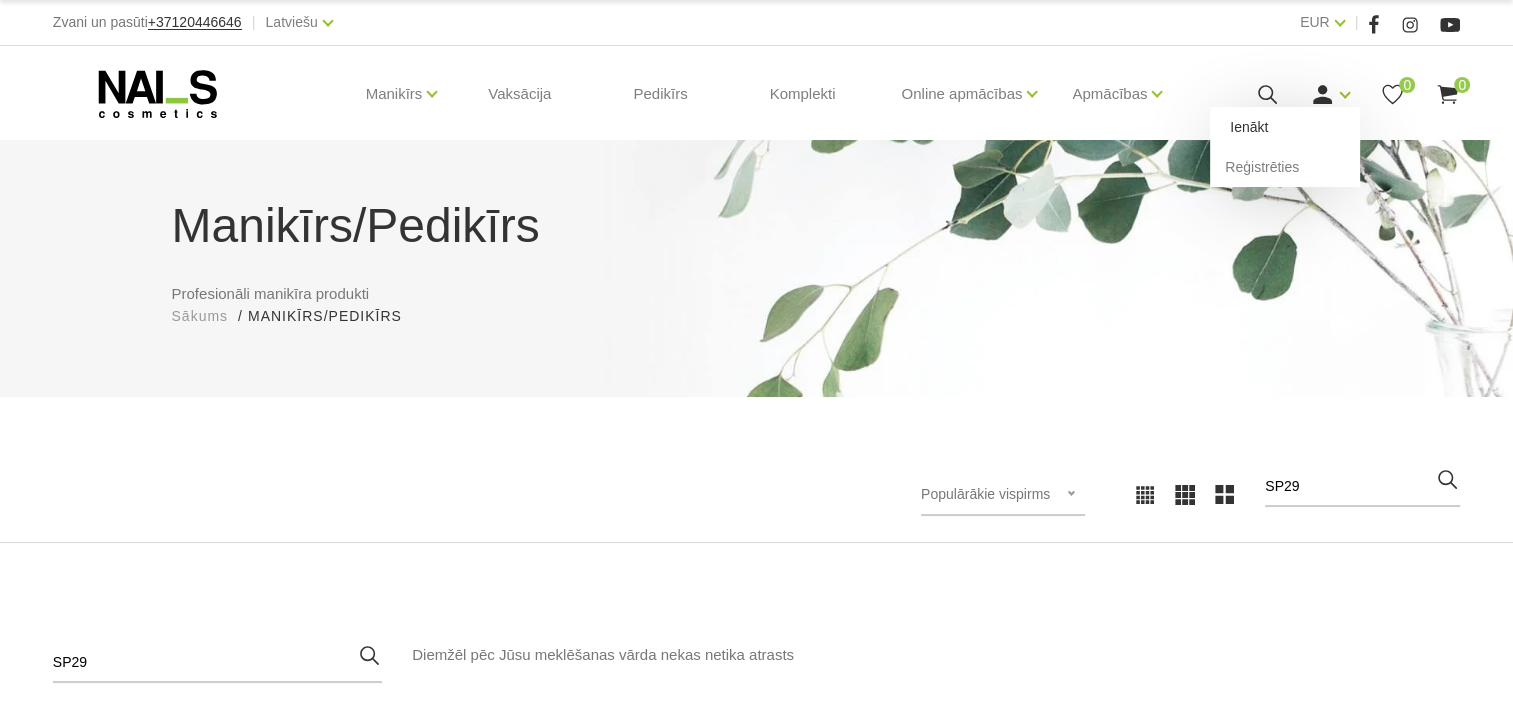 click on "Ienākt" at bounding box center (1285, 127) 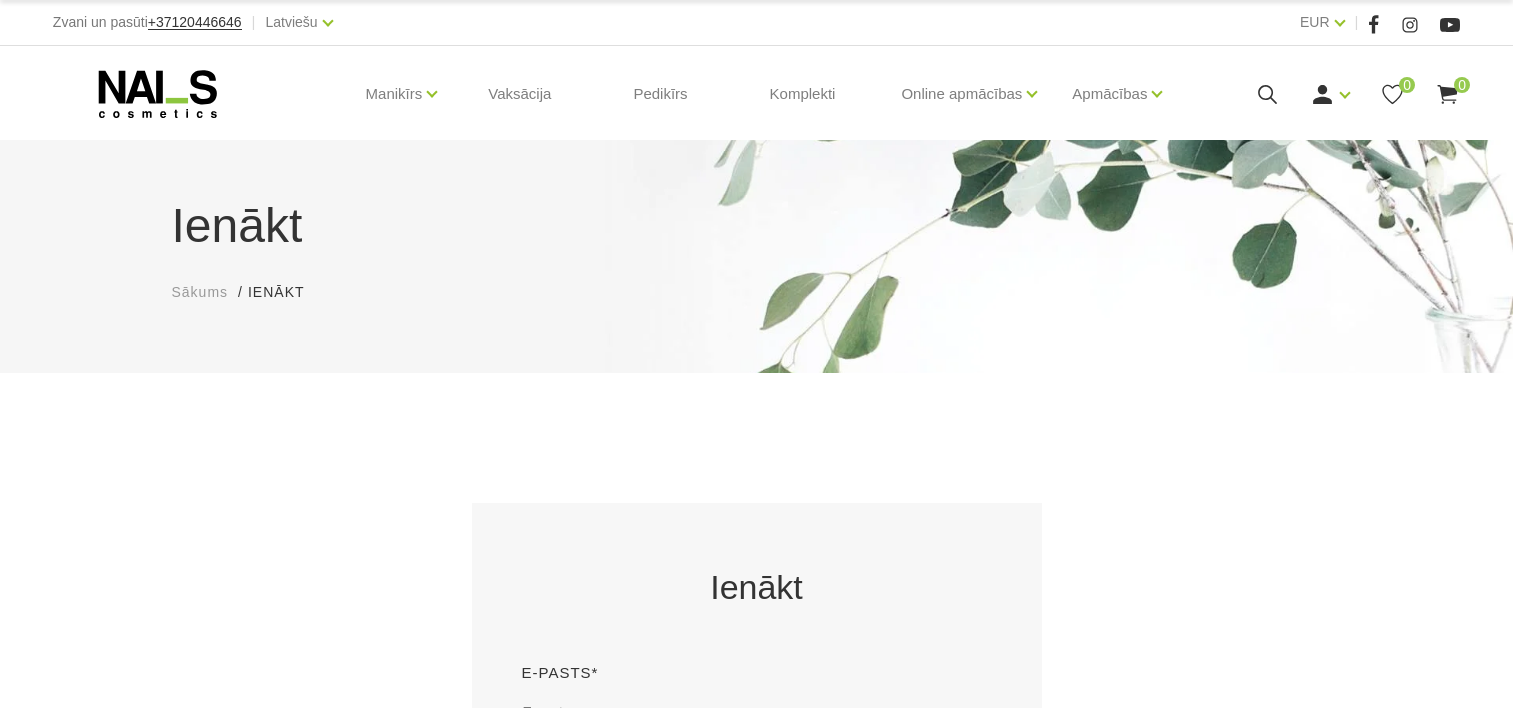 scroll, scrollTop: 0, scrollLeft: 0, axis: both 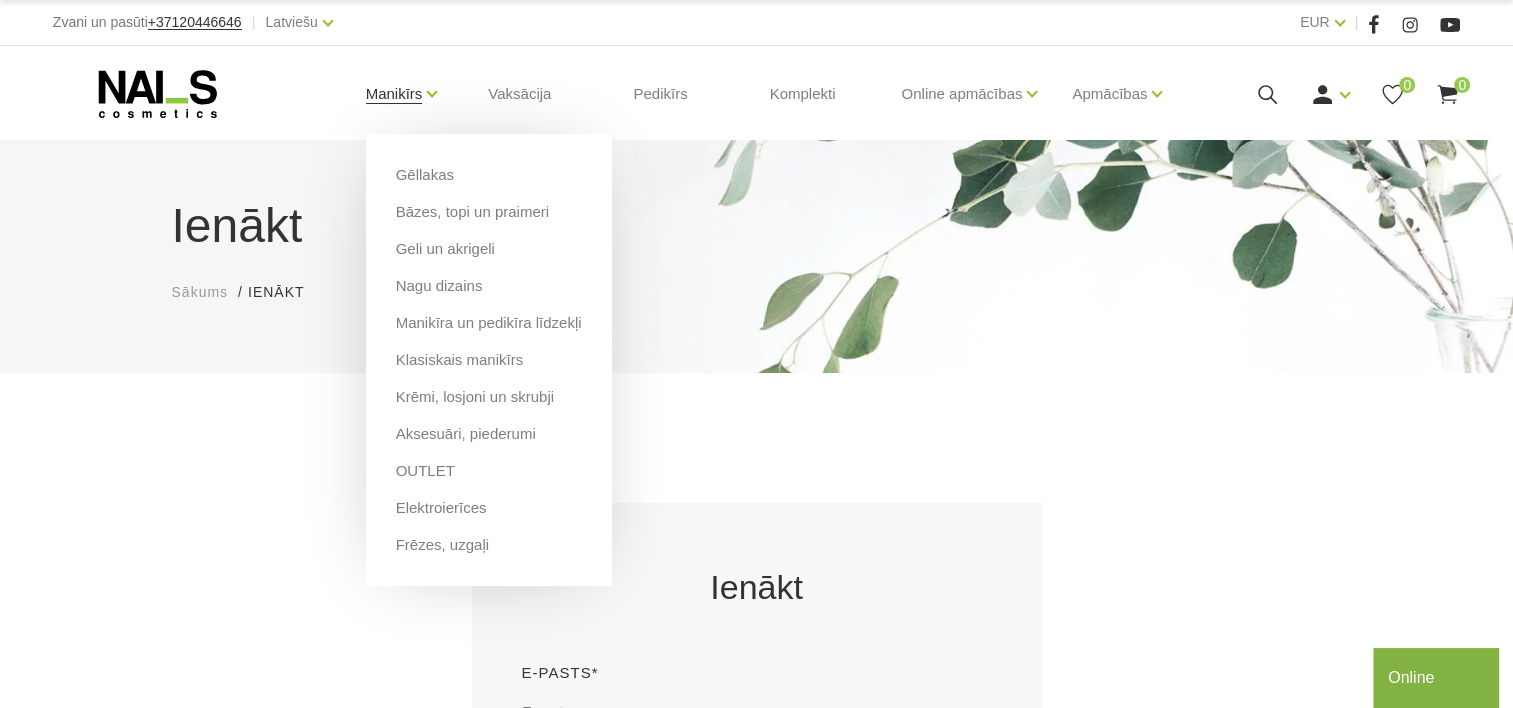click on "Manikīrs" at bounding box center (394, 94) 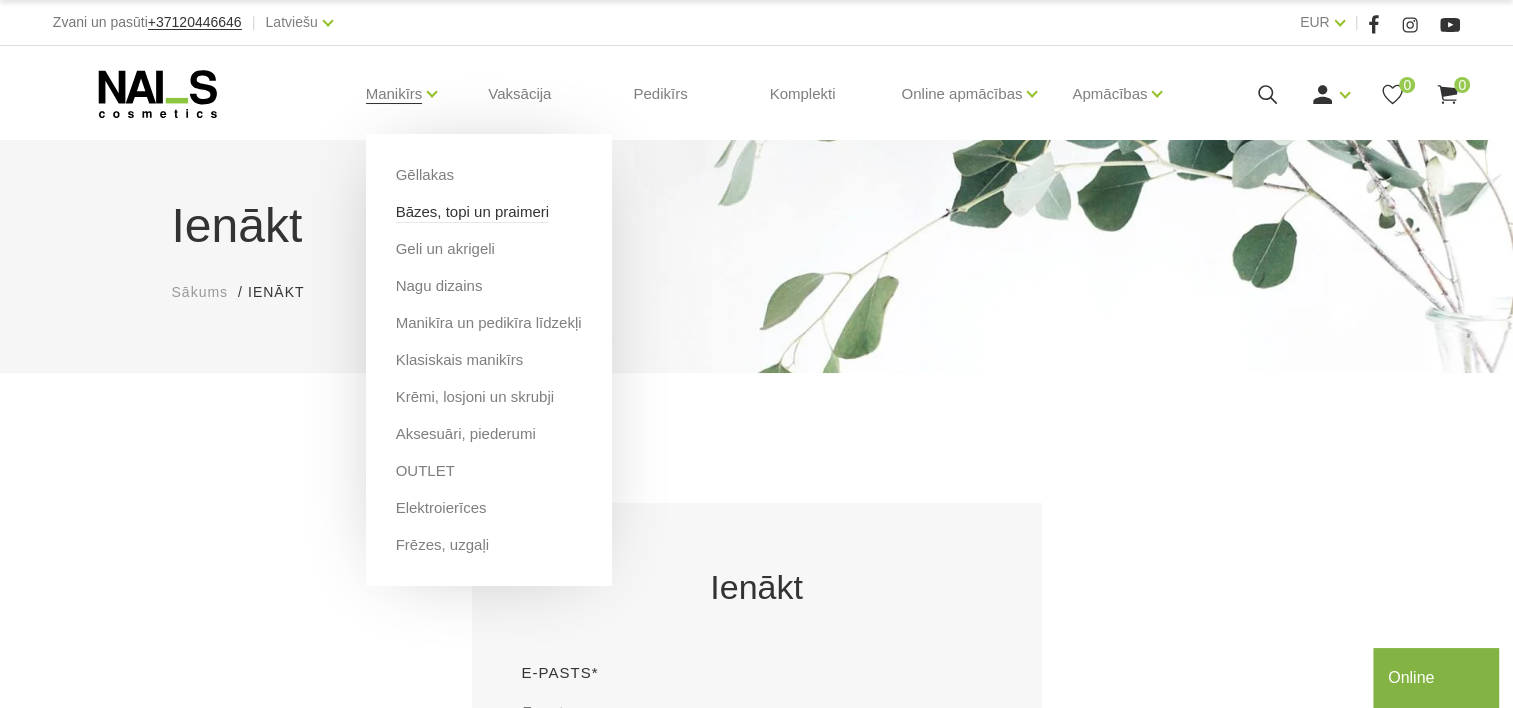 click on "Bāzes, topi un praimeri" at bounding box center (472, 212) 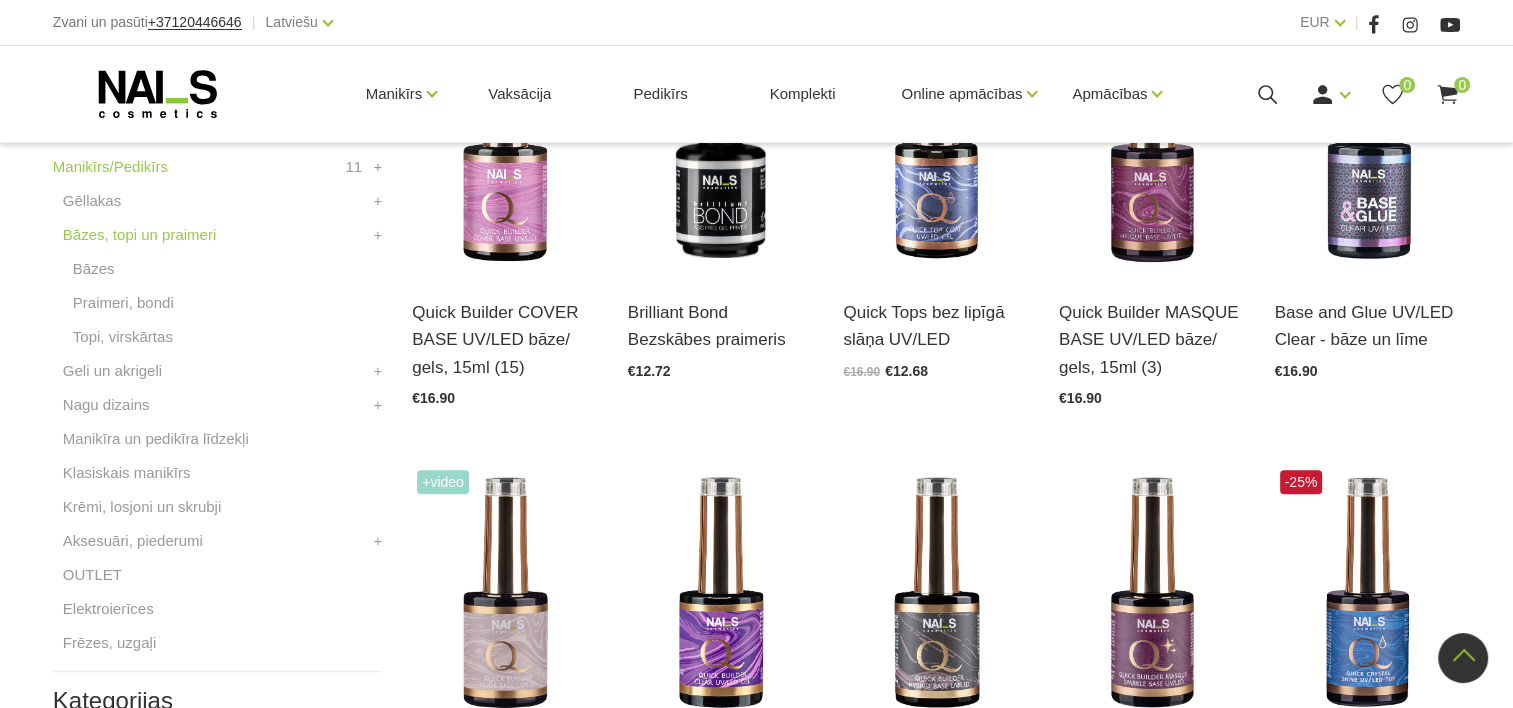 scroll, scrollTop: 700, scrollLeft: 0, axis: vertical 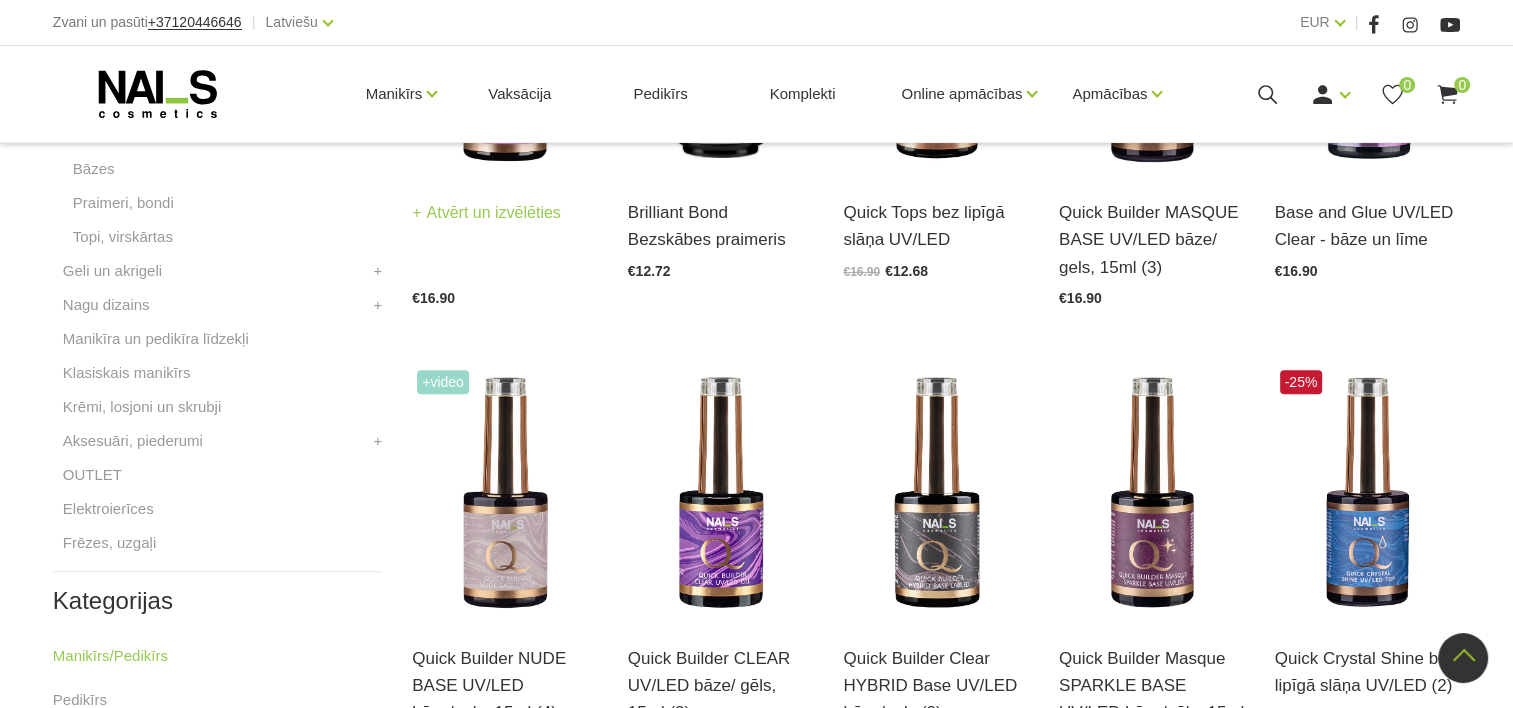 click on "Atvērt un izvēlēties" at bounding box center [486, 213] 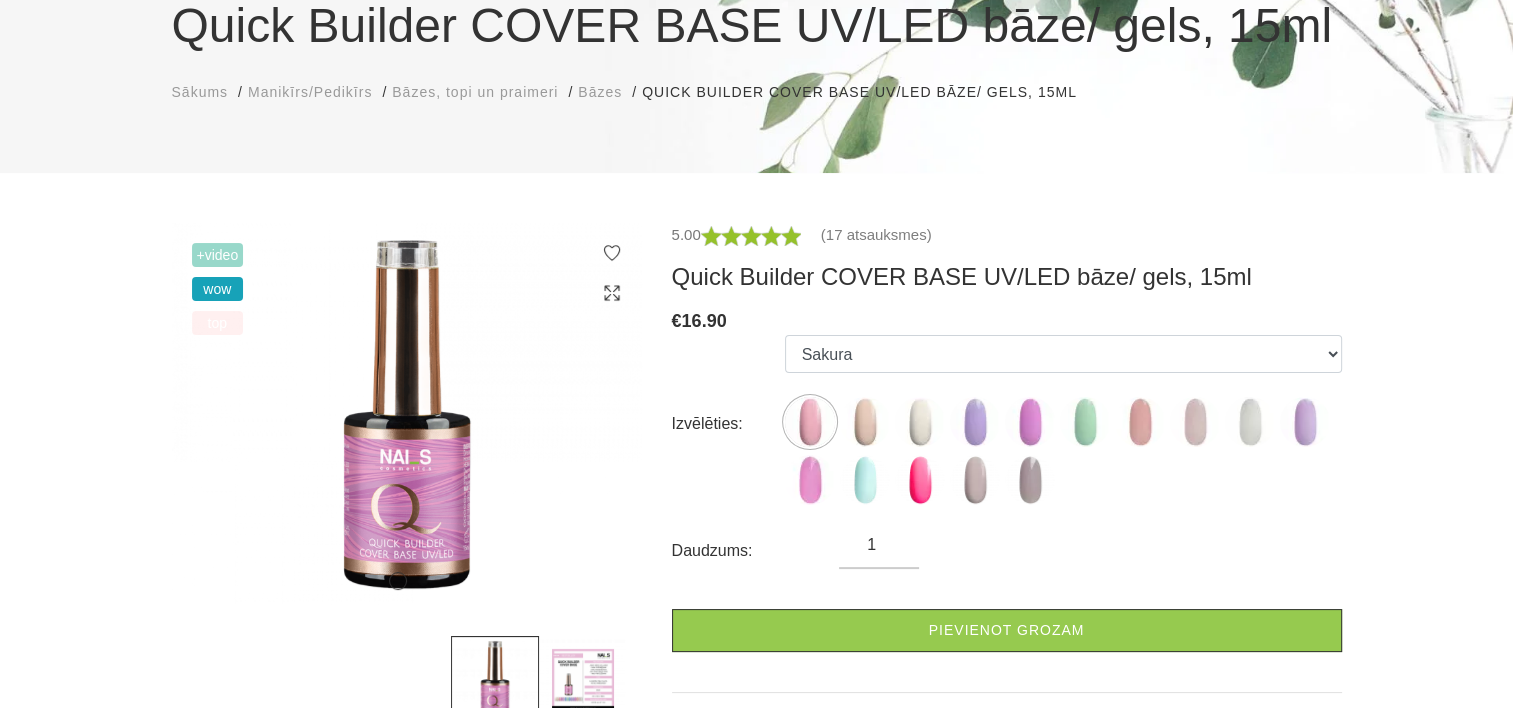 scroll, scrollTop: 300, scrollLeft: 0, axis: vertical 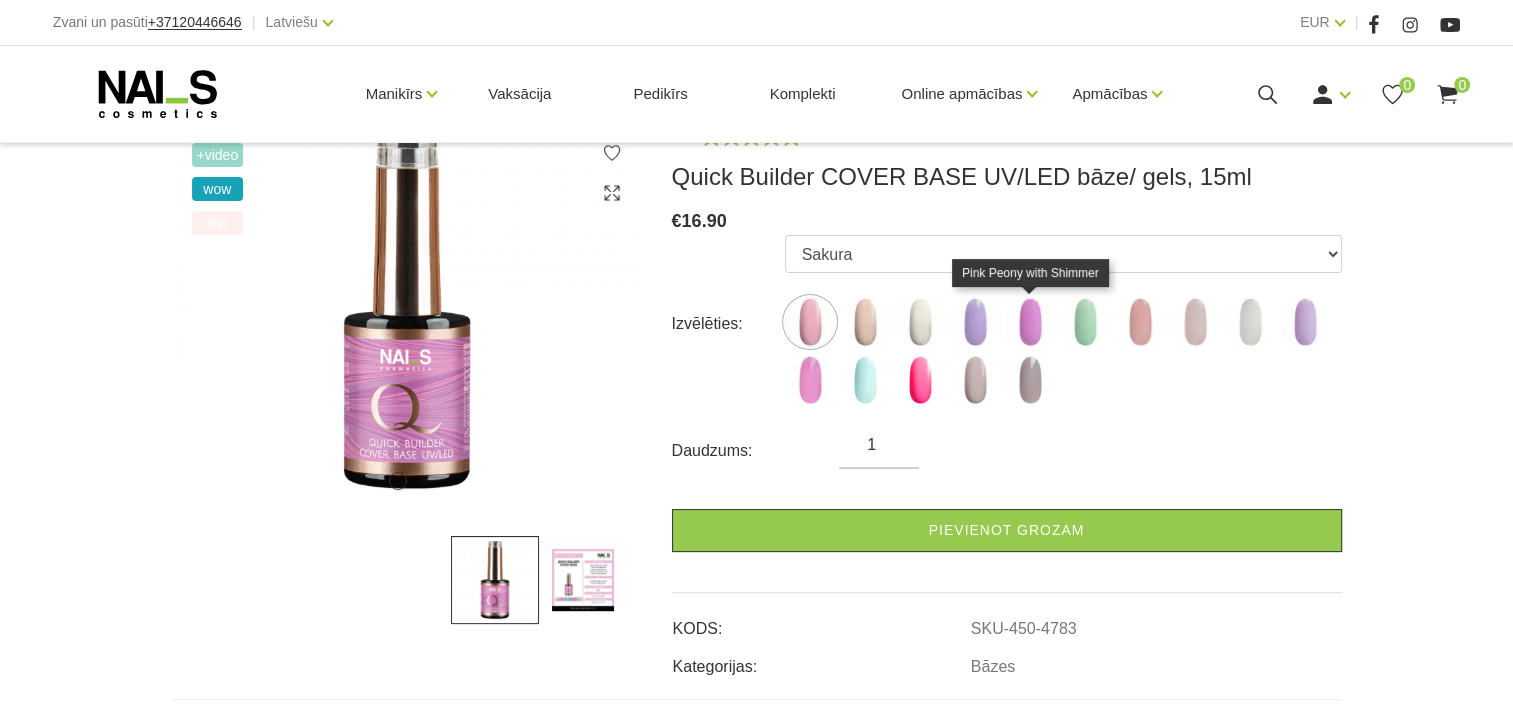 click at bounding box center (1030, 322) 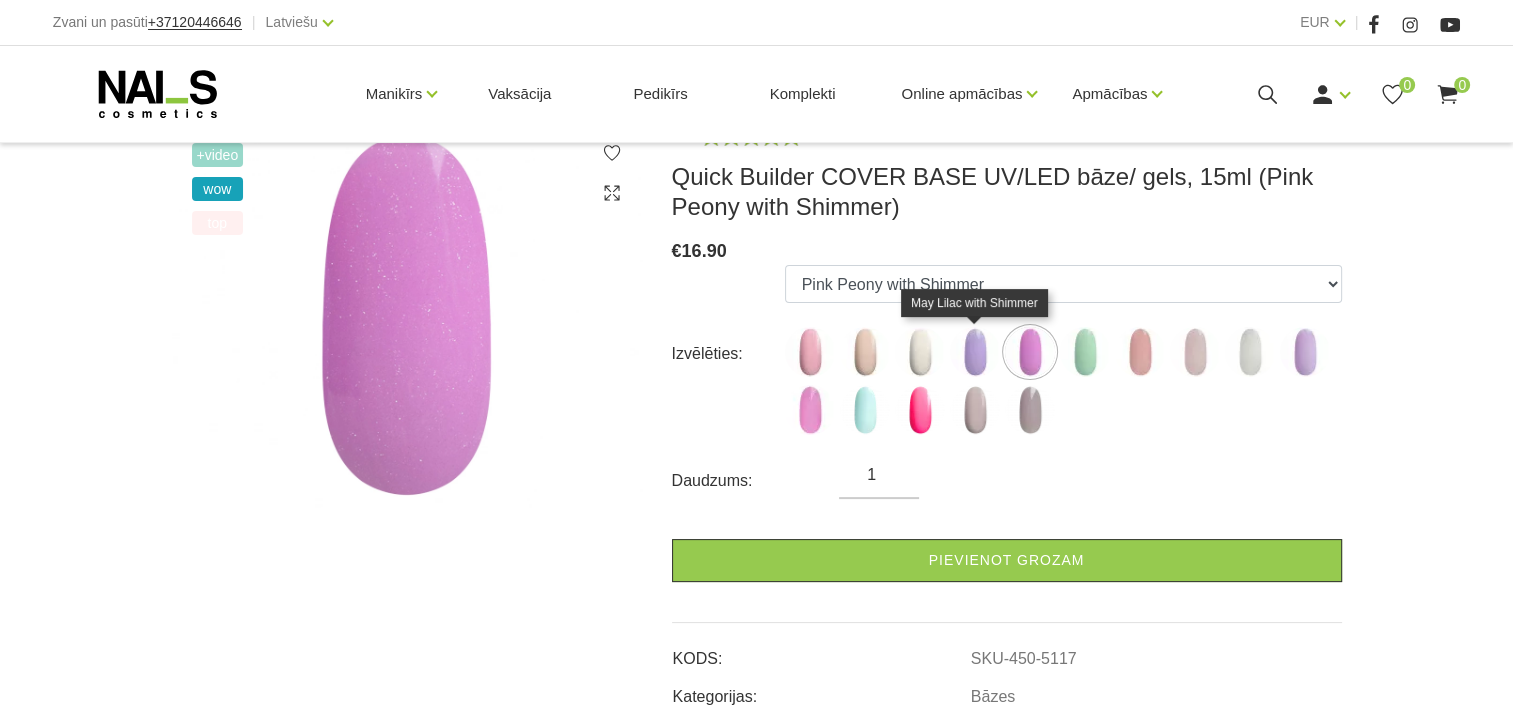 click at bounding box center [975, 352] 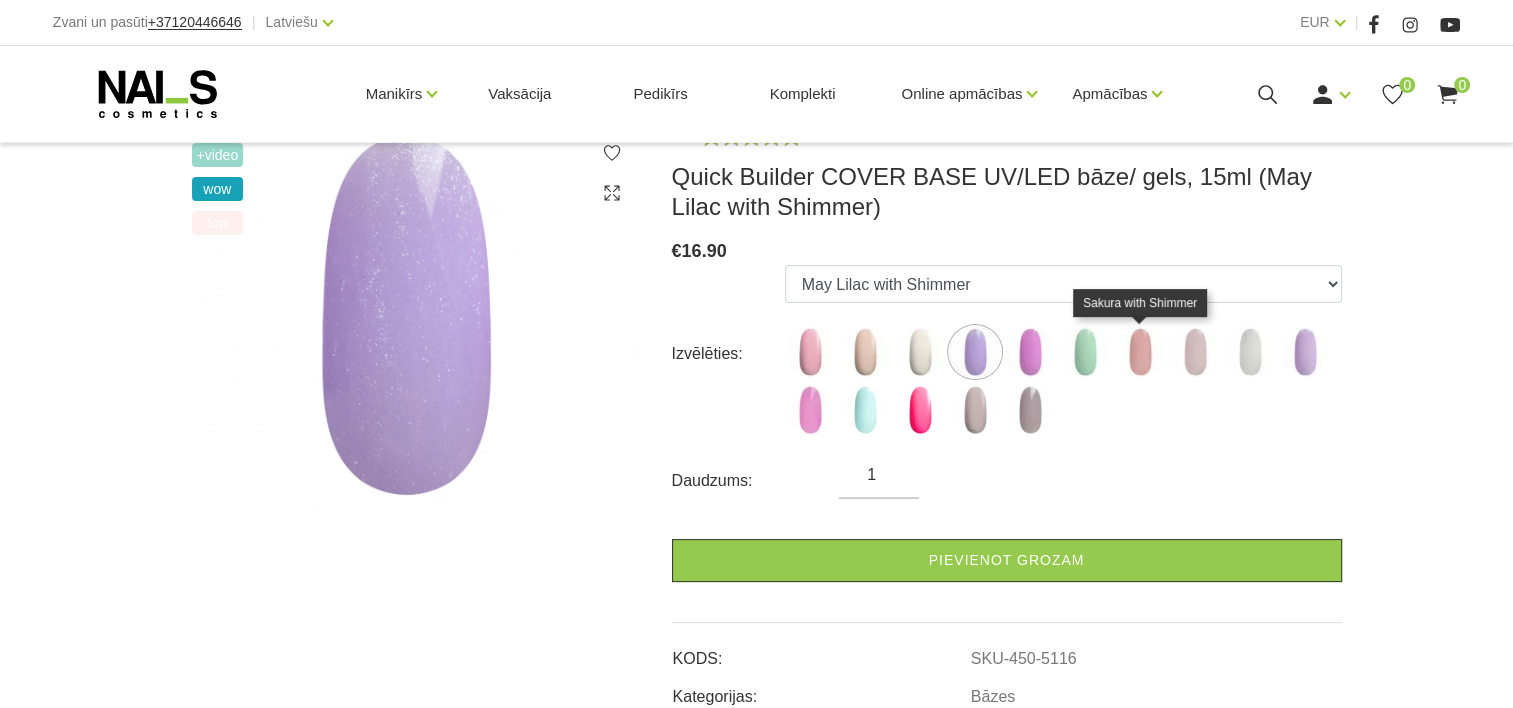 click at bounding box center [1140, 352] 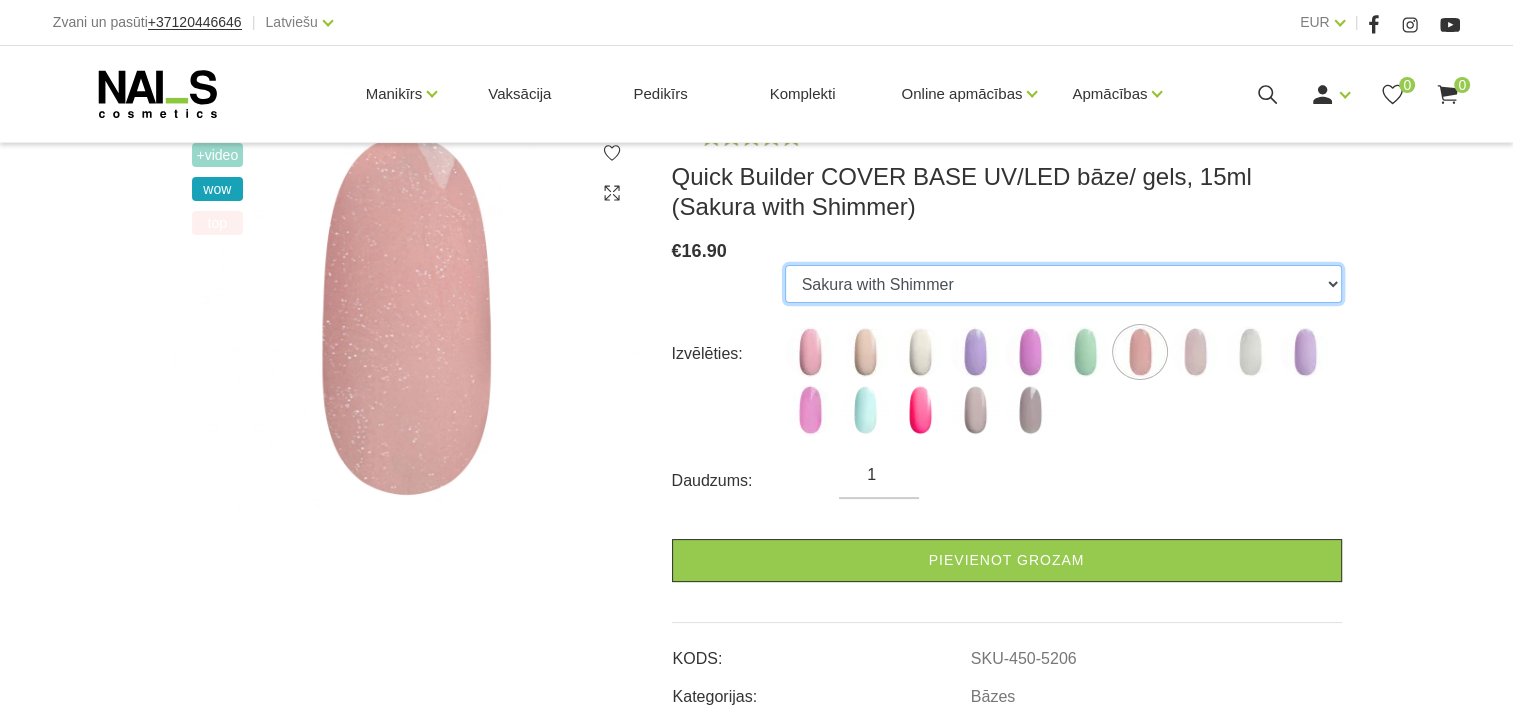 click on "Sakura Sweet Dream Milkshake May Lilac with Shimmer Pink Peony with Shimmer Mint Ice Cream with Shimmer Sakura with Shimmer Sweet Dream with Shimmer Milkshake with Shimmer May Lilac Pink Peony Fresh Menthol Candy Glow Creamy Satin Creamy Satin with Shimmer" at bounding box center (1063, 284) 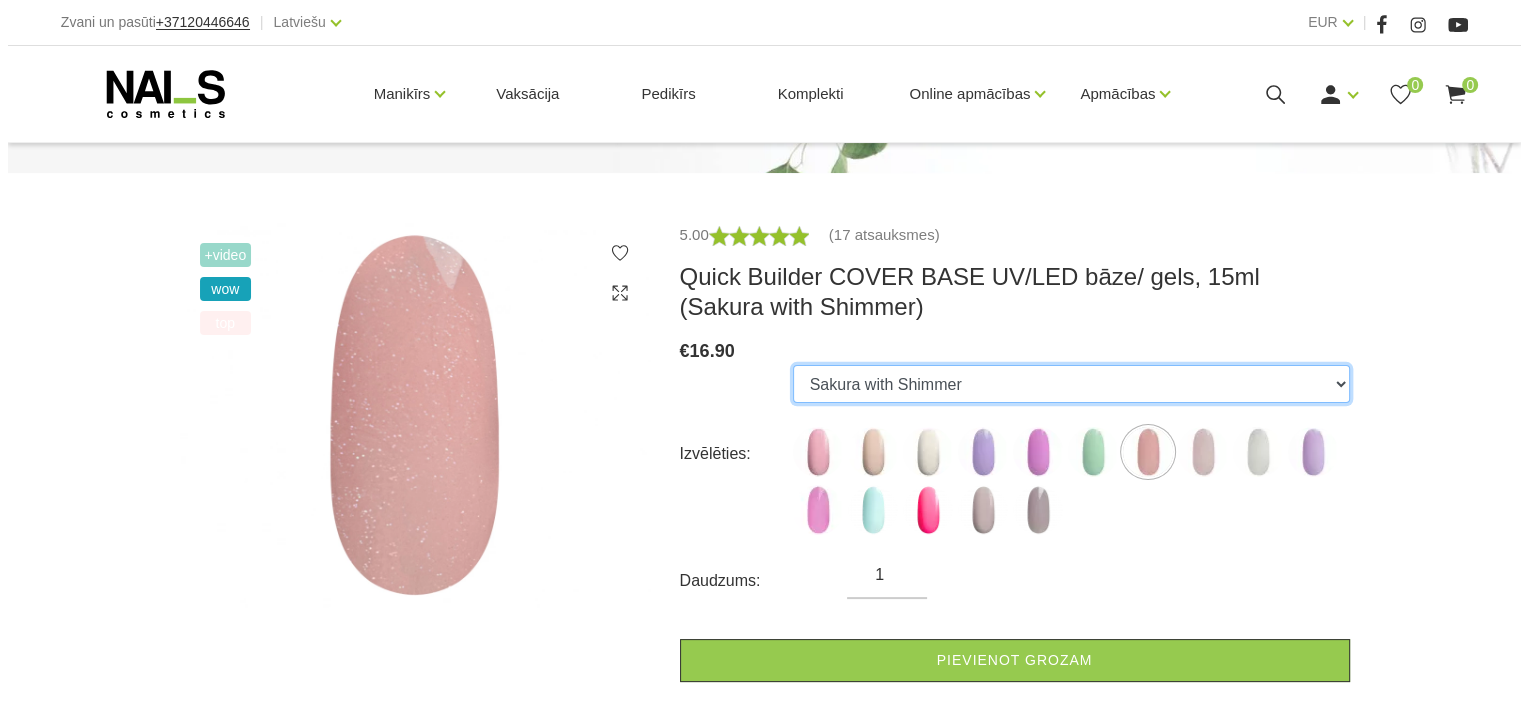 scroll, scrollTop: 0, scrollLeft: 0, axis: both 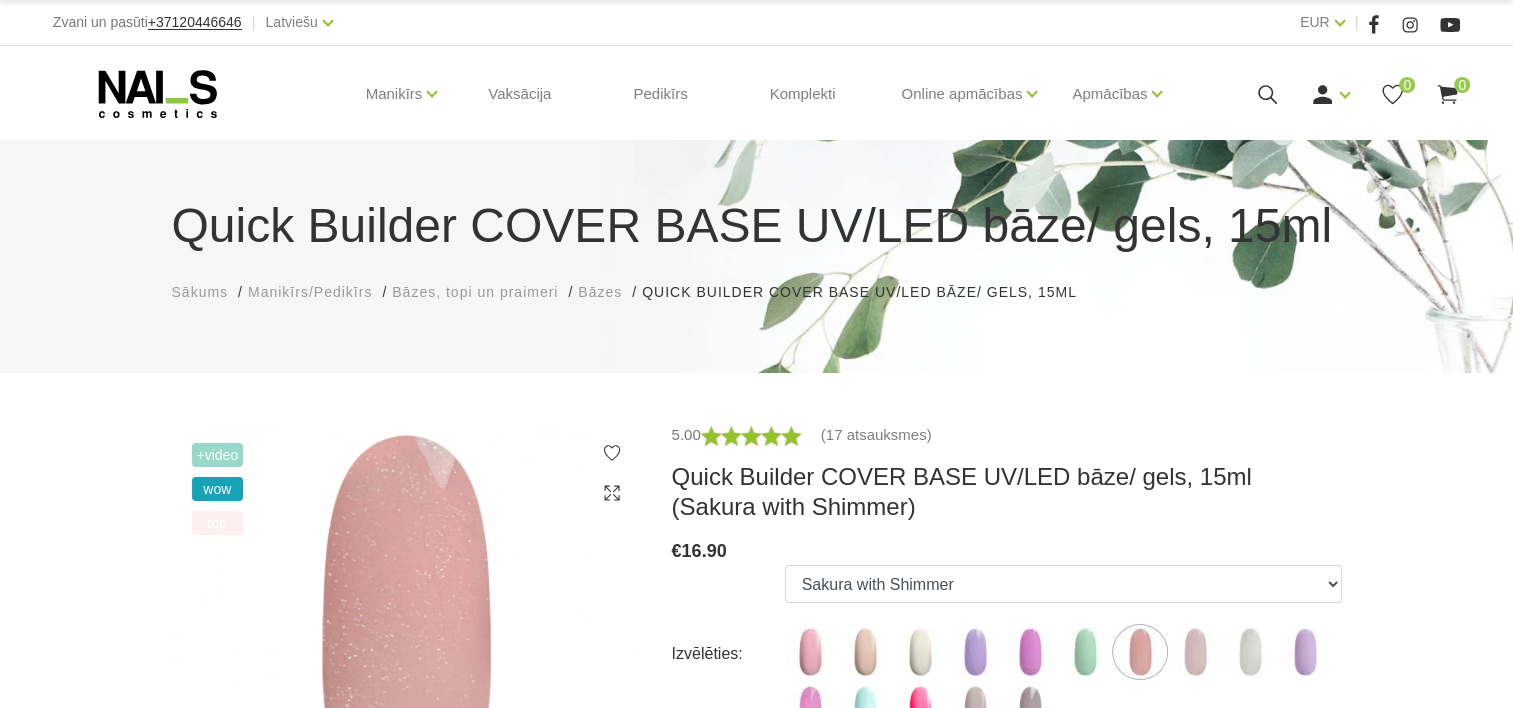 click 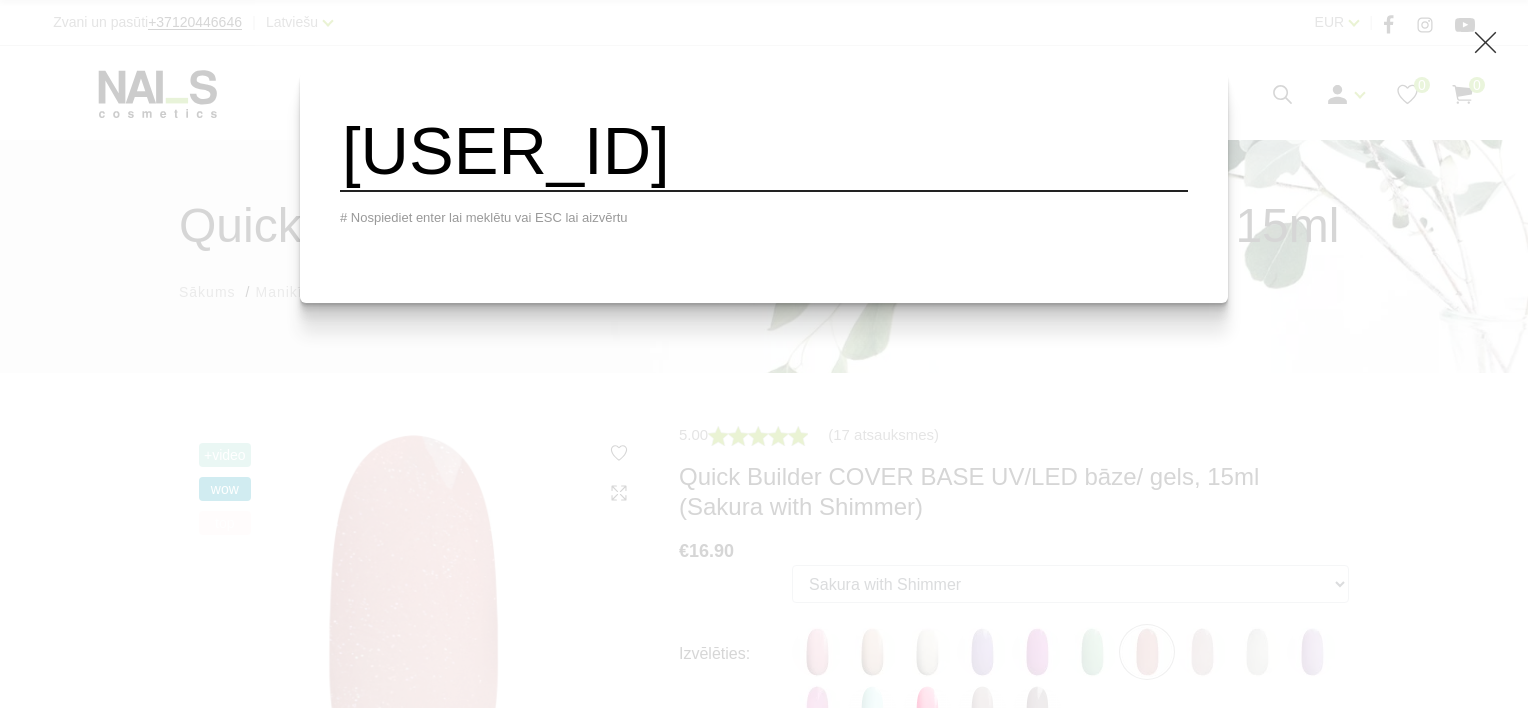type on "u" 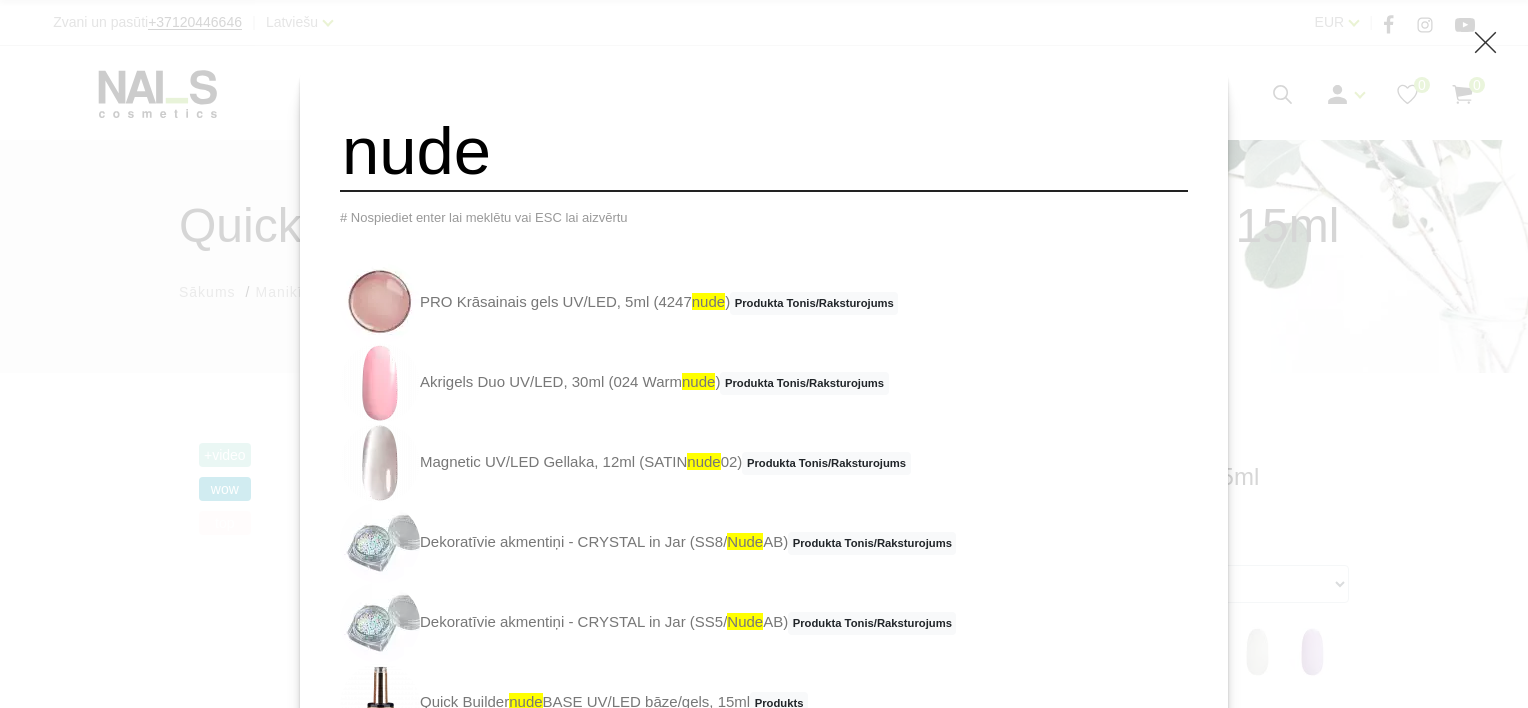 type on "nude" 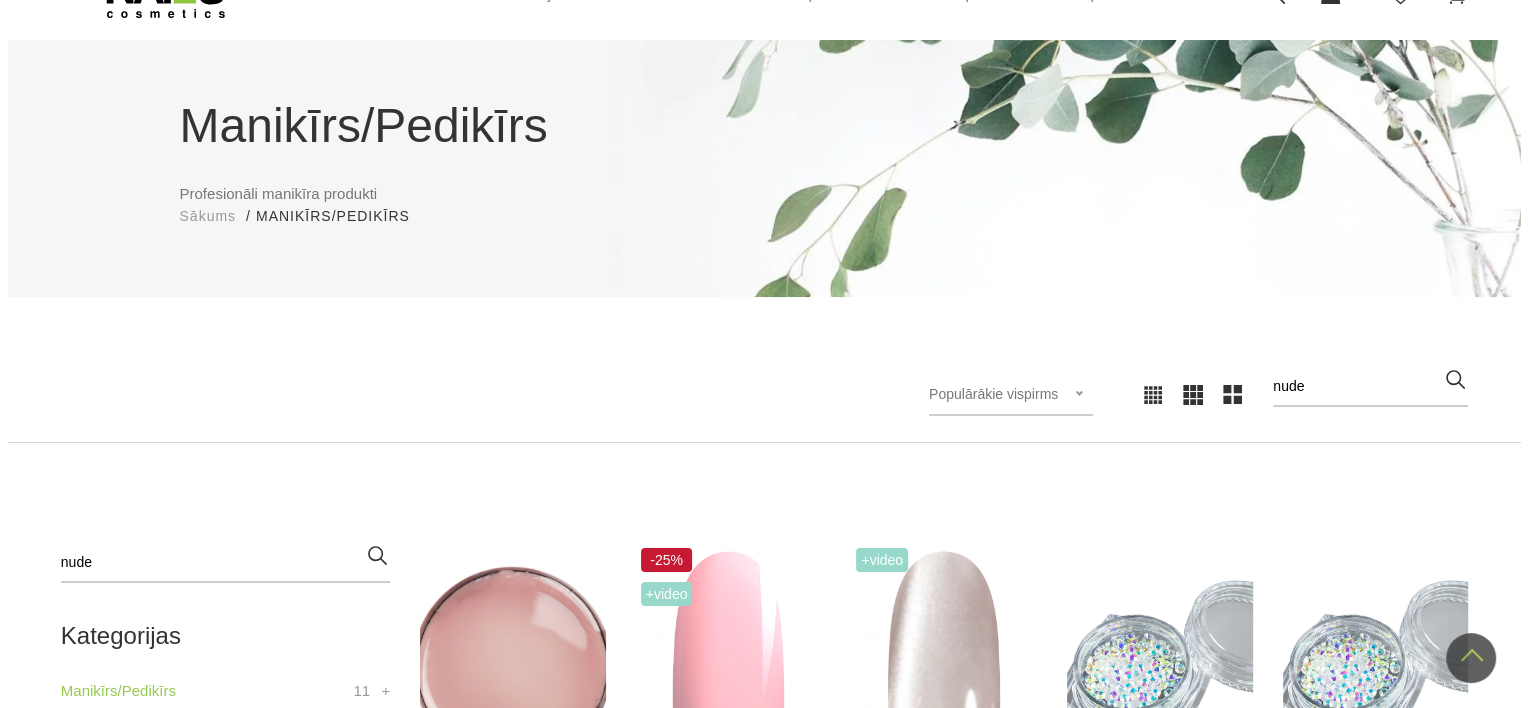 scroll, scrollTop: 0, scrollLeft: 0, axis: both 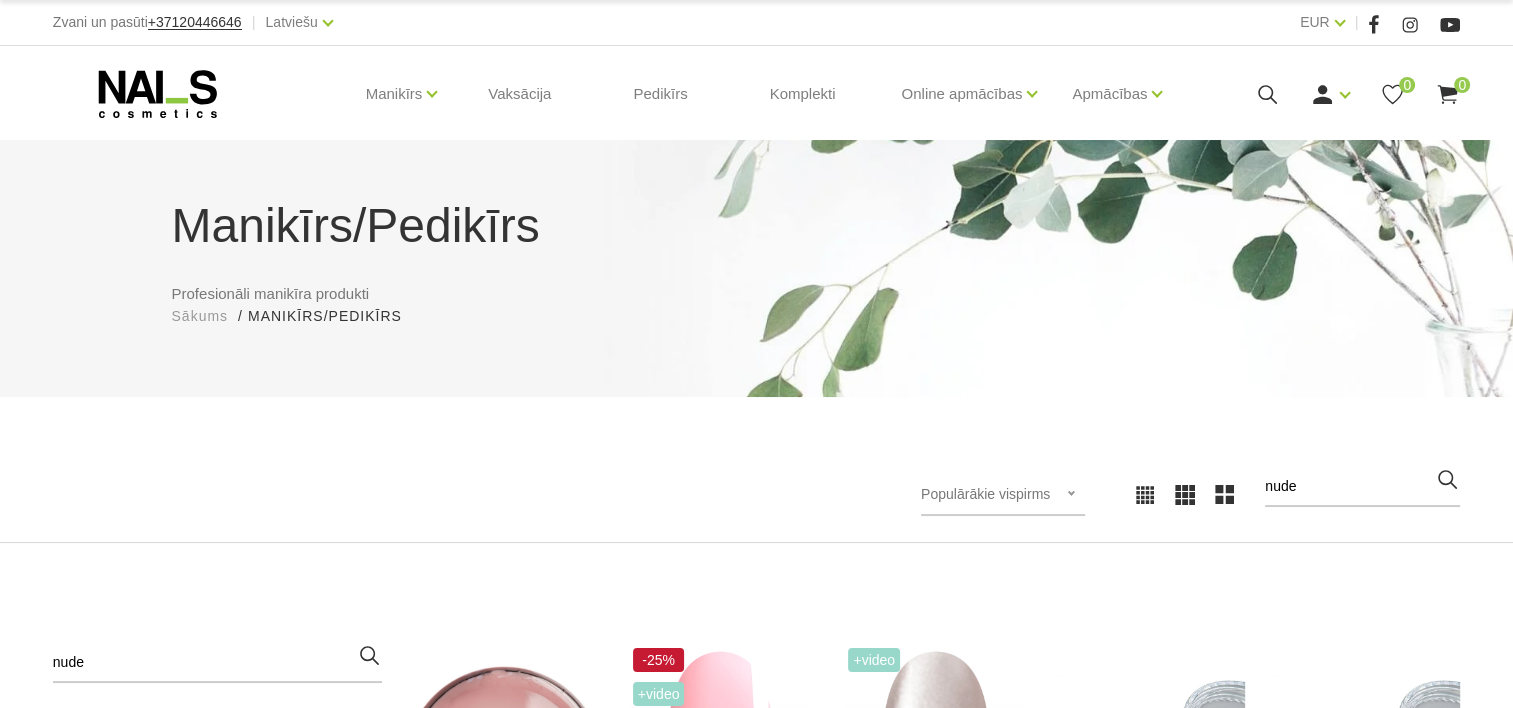 click on "Manikīrs
Gēllakas
Bāzes, topi un praimeri
Geli un akrigeli
Nagu dizains
Manikīra un pedikīra līdzekļi
Klasiskais manikīrs
Krēmi, losjoni un skrubji
Aksesuāri, piederumi
OUTLET
Elektroierīces
Frēzes, uzgaļi
Vaksācija Pedikīrs Komplekti Online apmācības
Online apmācības
Semināri klātienē
Apmācības
Apmācības
Online apmācības
Semināru grafiks
Pieteikt salonu
Ienākt Reģistrēties
0" at bounding box center [756, 94] 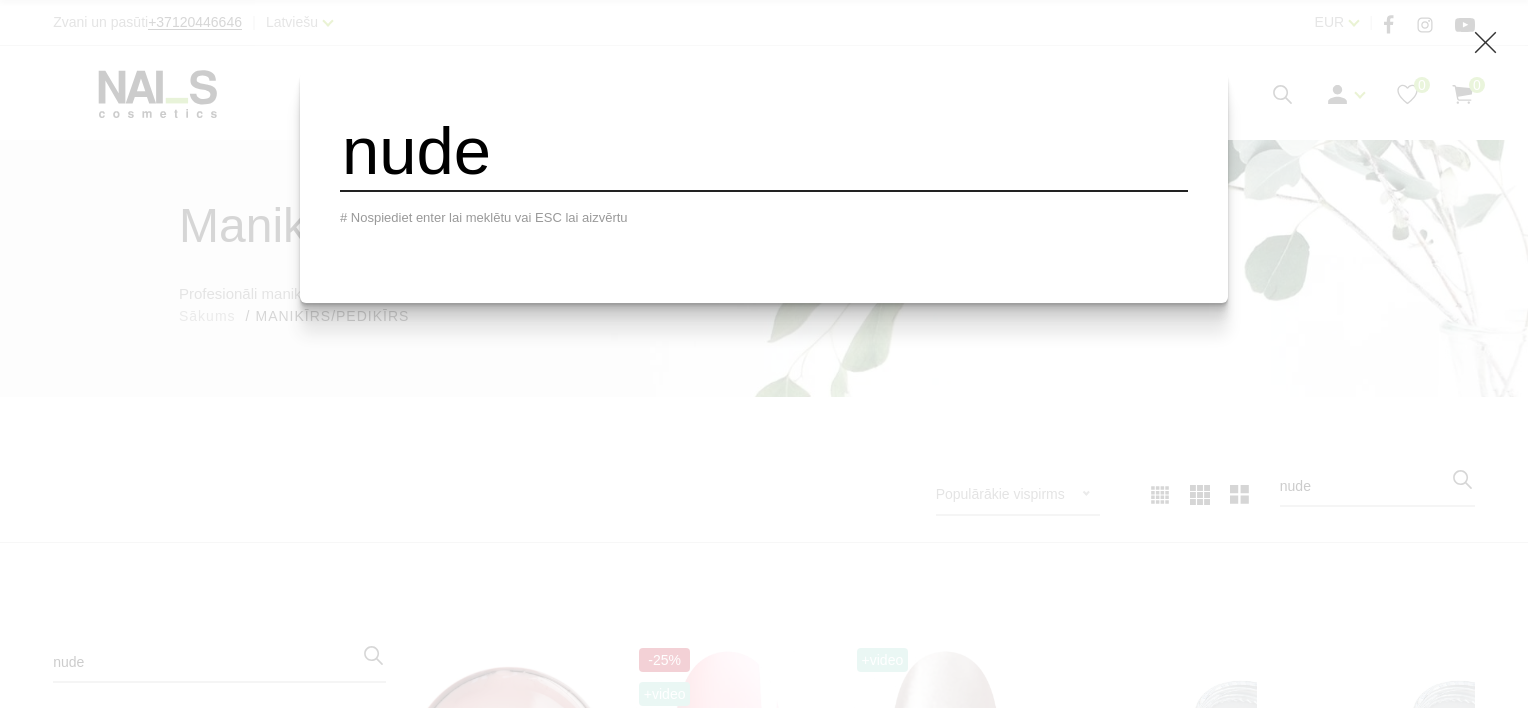 click on "nude" at bounding box center [764, 151] 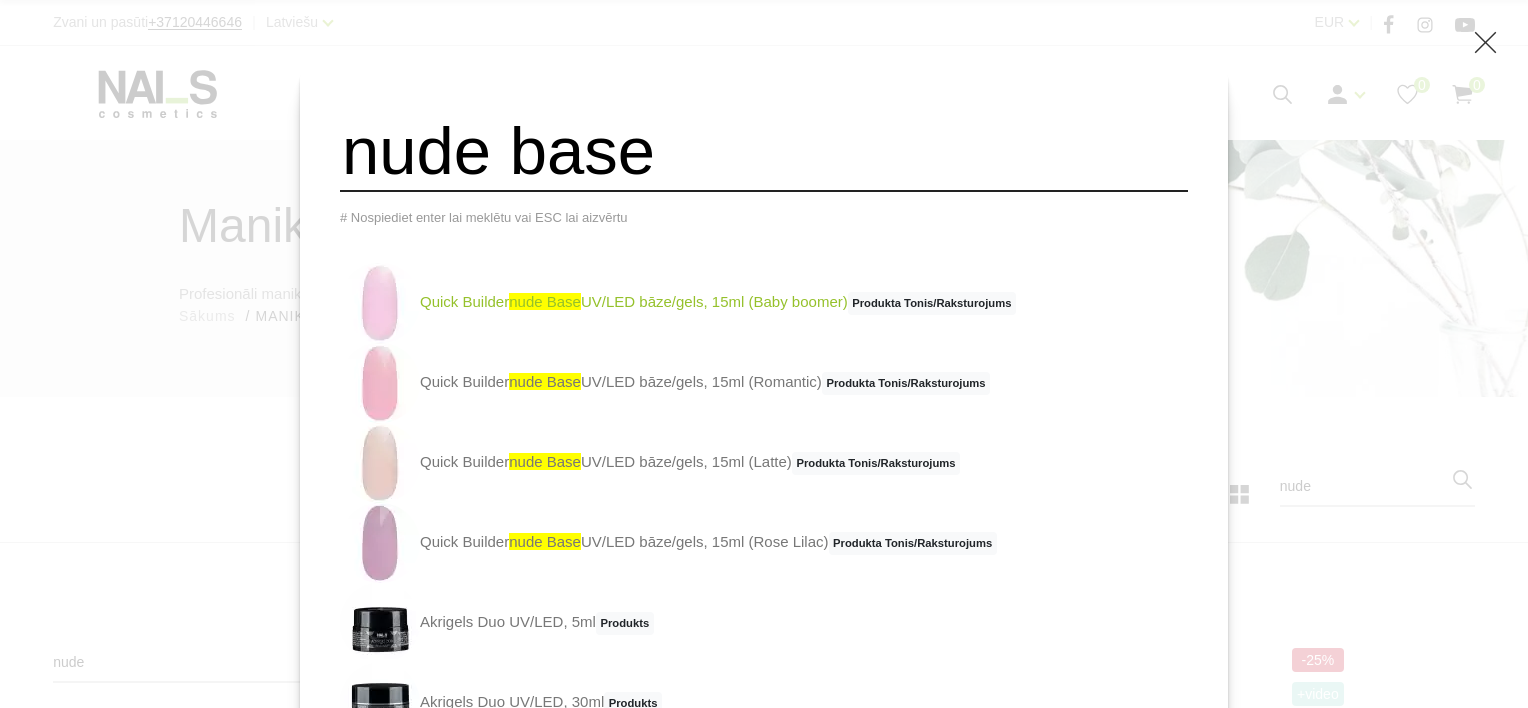 type on "nude base" 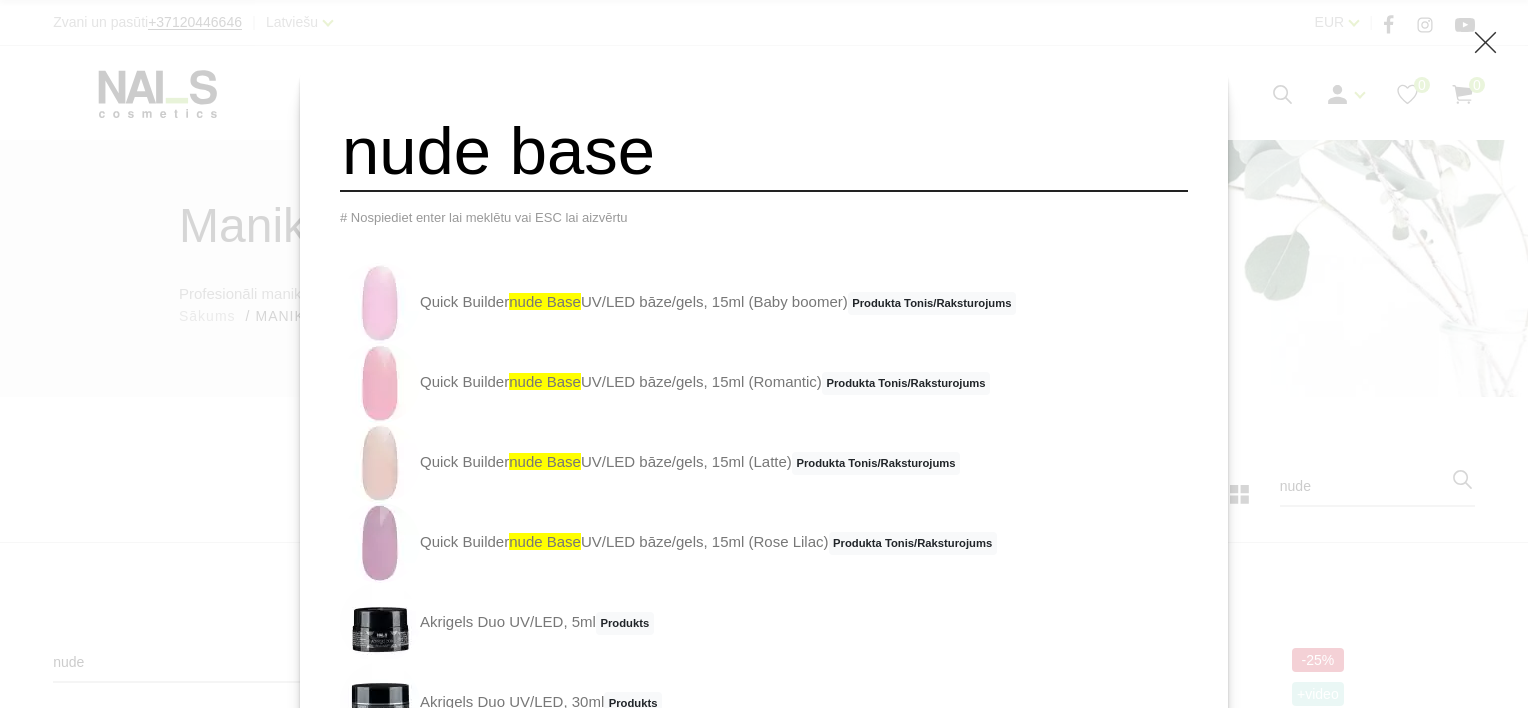 click on "Quick Builder  nude base  UV/LED bāze/gels, 15ml (Baby boomer)  Produkta Tonis/Raksturojums" at bounding box center [678, 303] 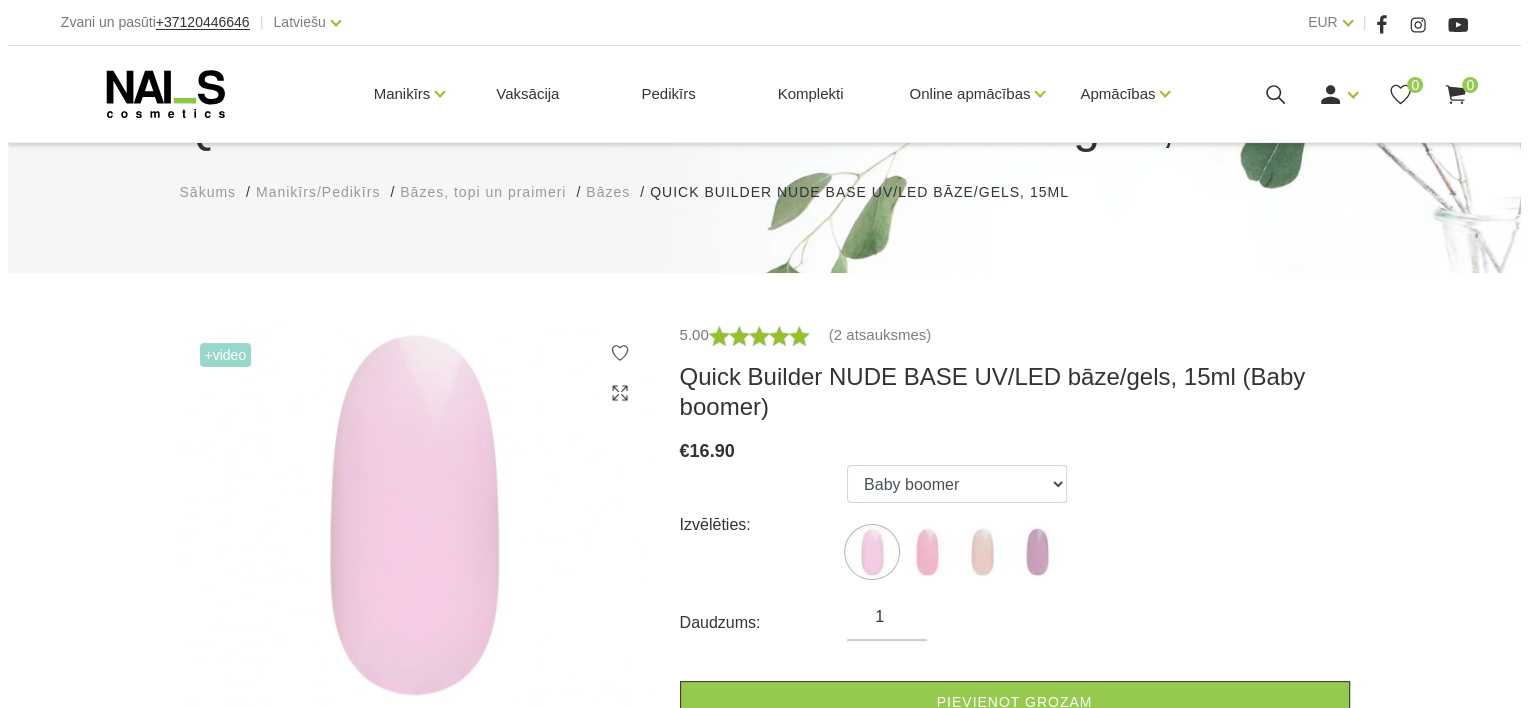 scroll, scrollTop: 200, scrollLeft: 0, axis: vertical 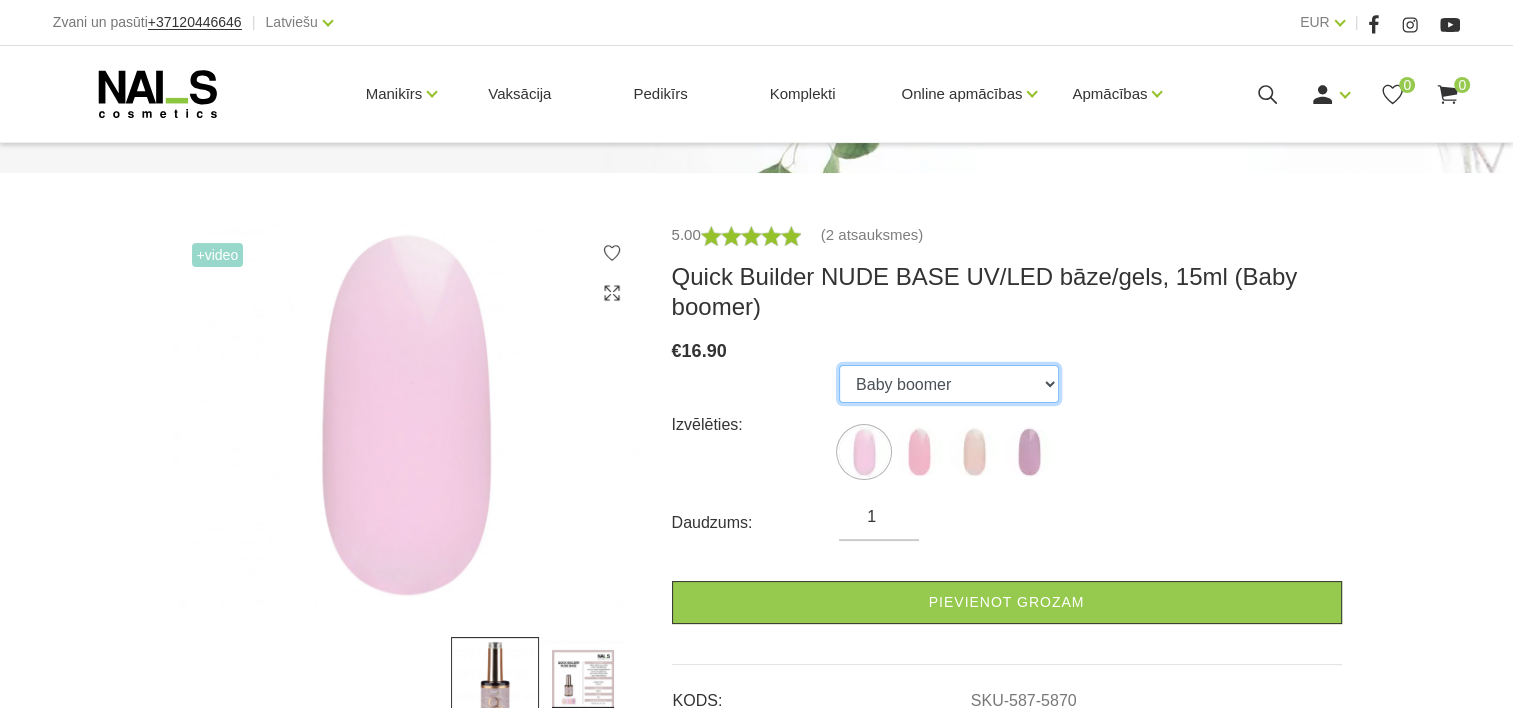 click on "Baby boomer Romantic Latte Rose Lilac" at bounding box center (949, 384) 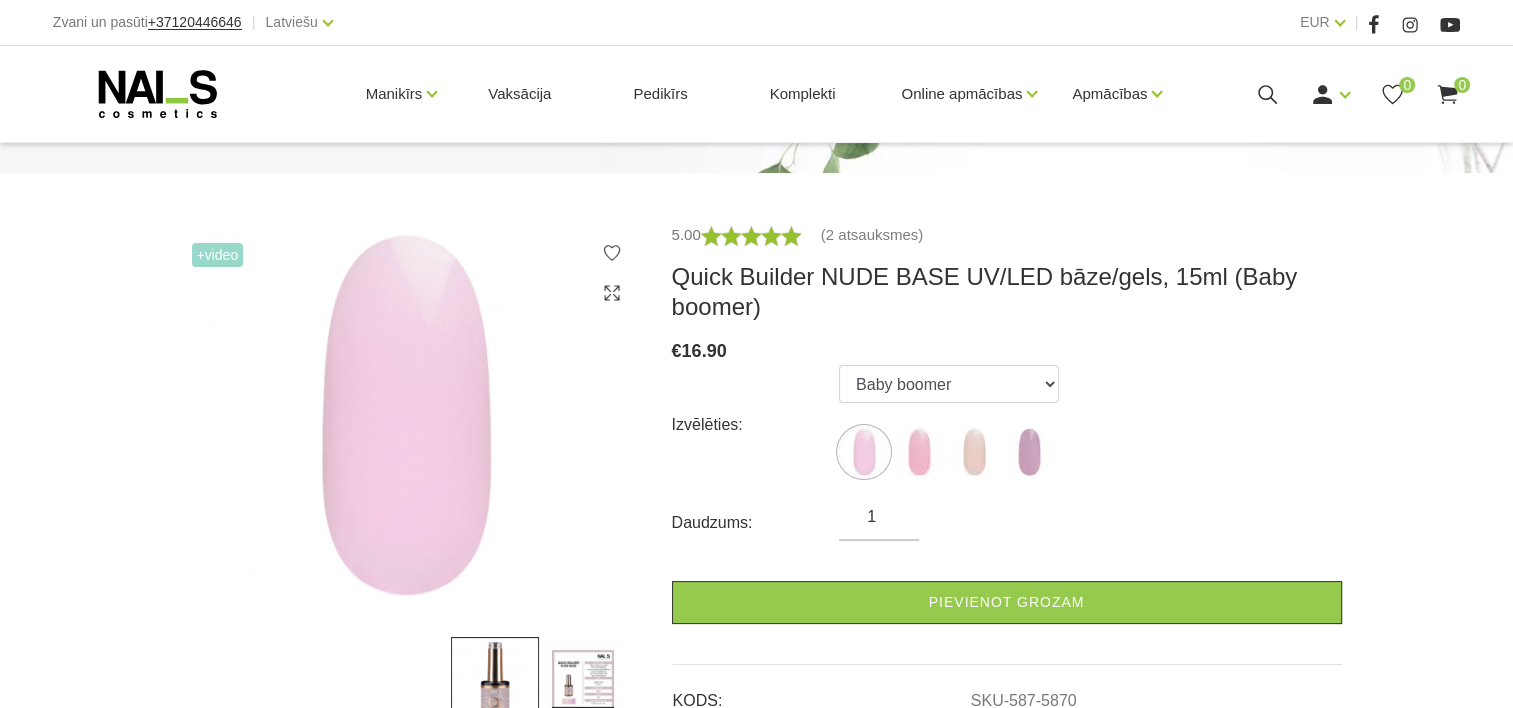 click on "Baby boomer Romantic Latte Rose Lilac" at bounding box center (949, 425) 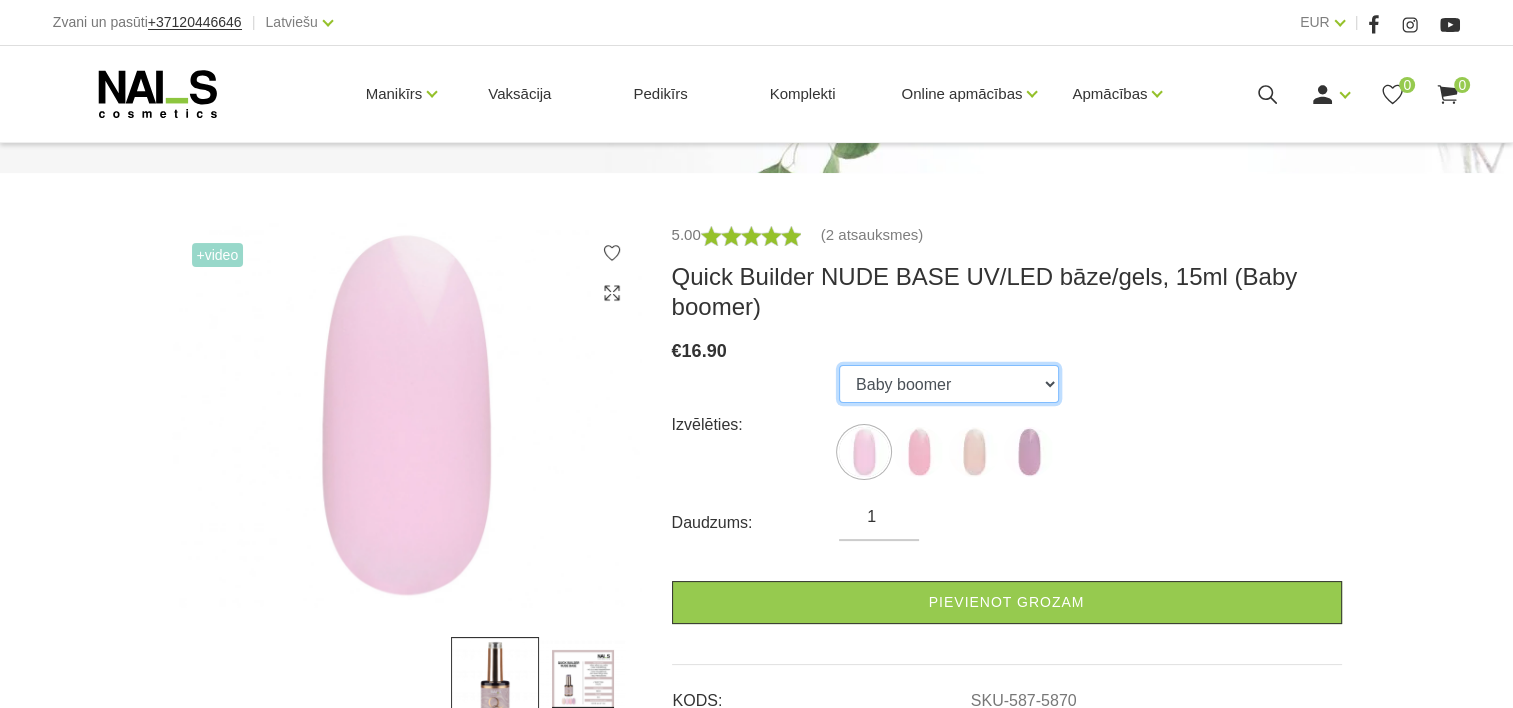 click on "Baby boomer Romantic Latte Rose Lilac" at bounding box center (949, 384) 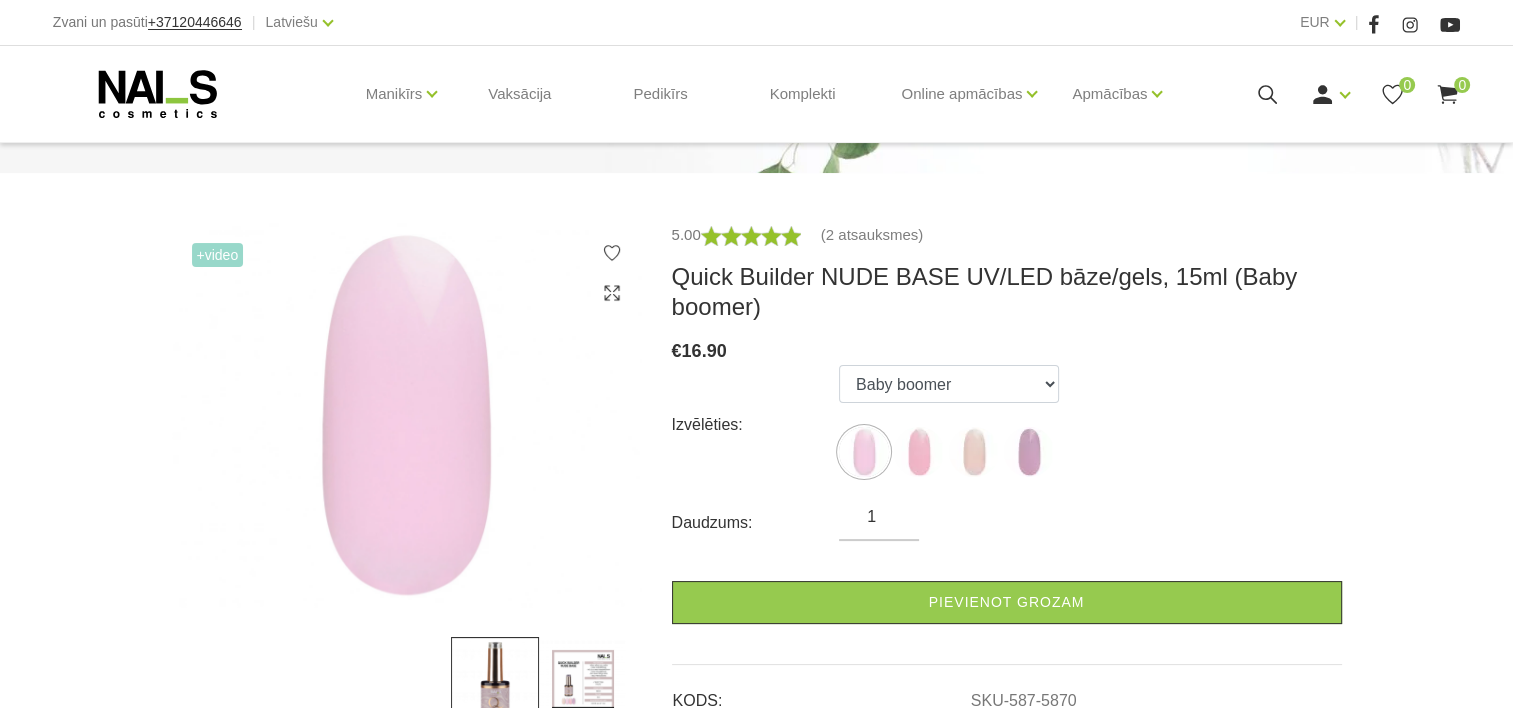 click on "Manikīrs
Gēllakas
Bāzes, topi un praimeri
Geli un akrigeli
Nagu dizains
Manikīra un pedikīra līdzekļi
Klasiskais manikīrs
Krēmi, losjoni un skrubji
Aksesuāri, piederumi
OUTLET
Elektroierīces
Frēzes, uzgaļi
Vaksācija Pedikīrs Komplekti Online apmācības
Online apmācības
Semināri klātienē
Apmācības
Apmācības
Online apmācības
Semināru grafiks
Pieteikt salonu
Ienākt Reģistrēties
0" at bounding box center [756, 94] 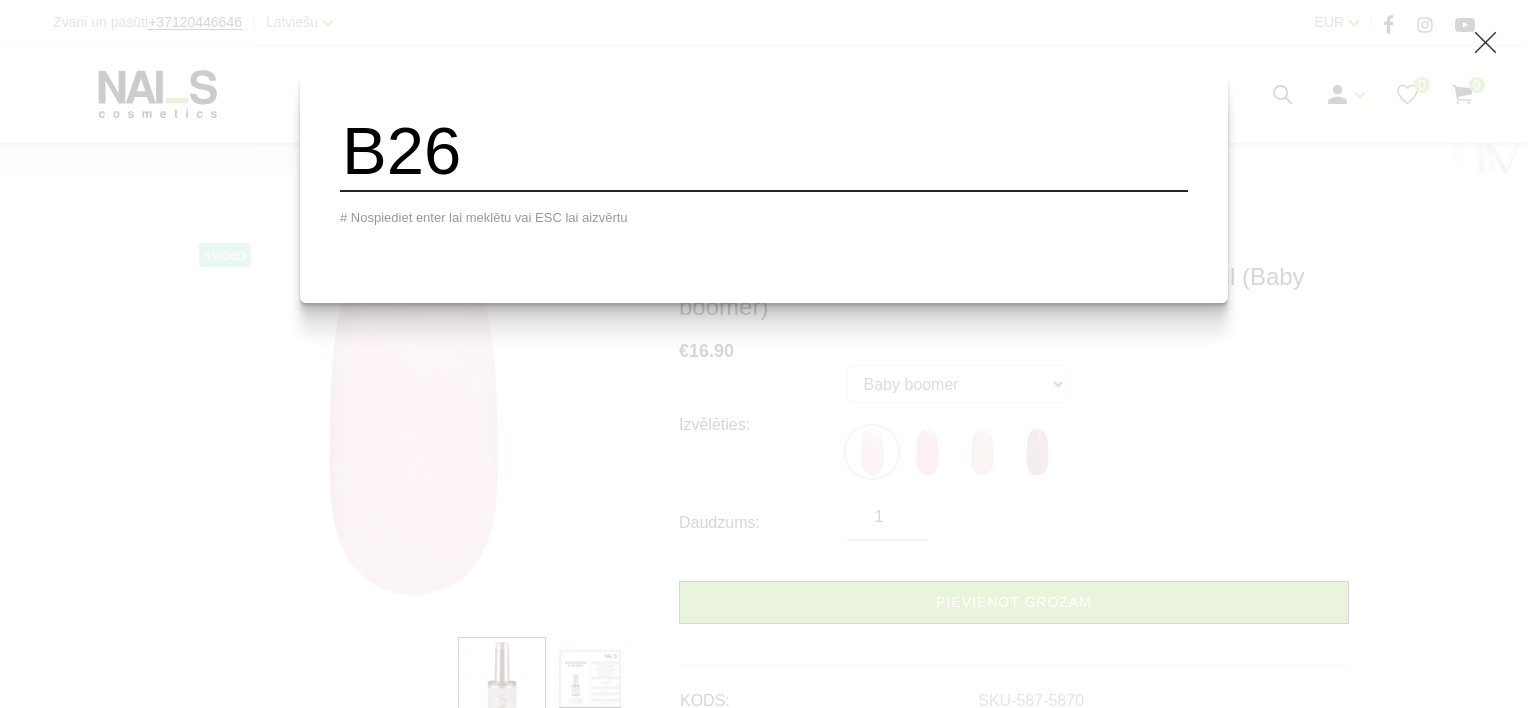 type on "B26" 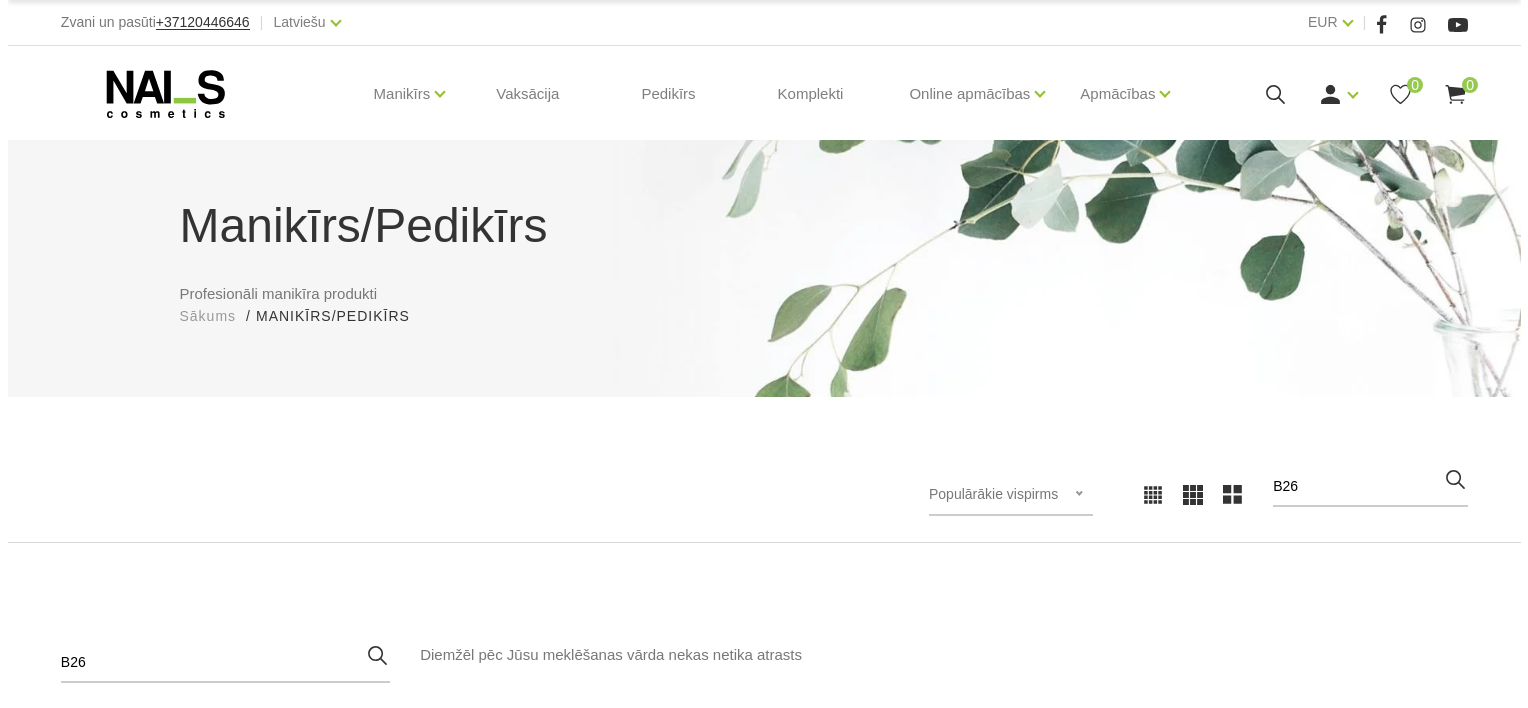 scroll, scrollTop: 0, scrollLeft: 0, axis: both 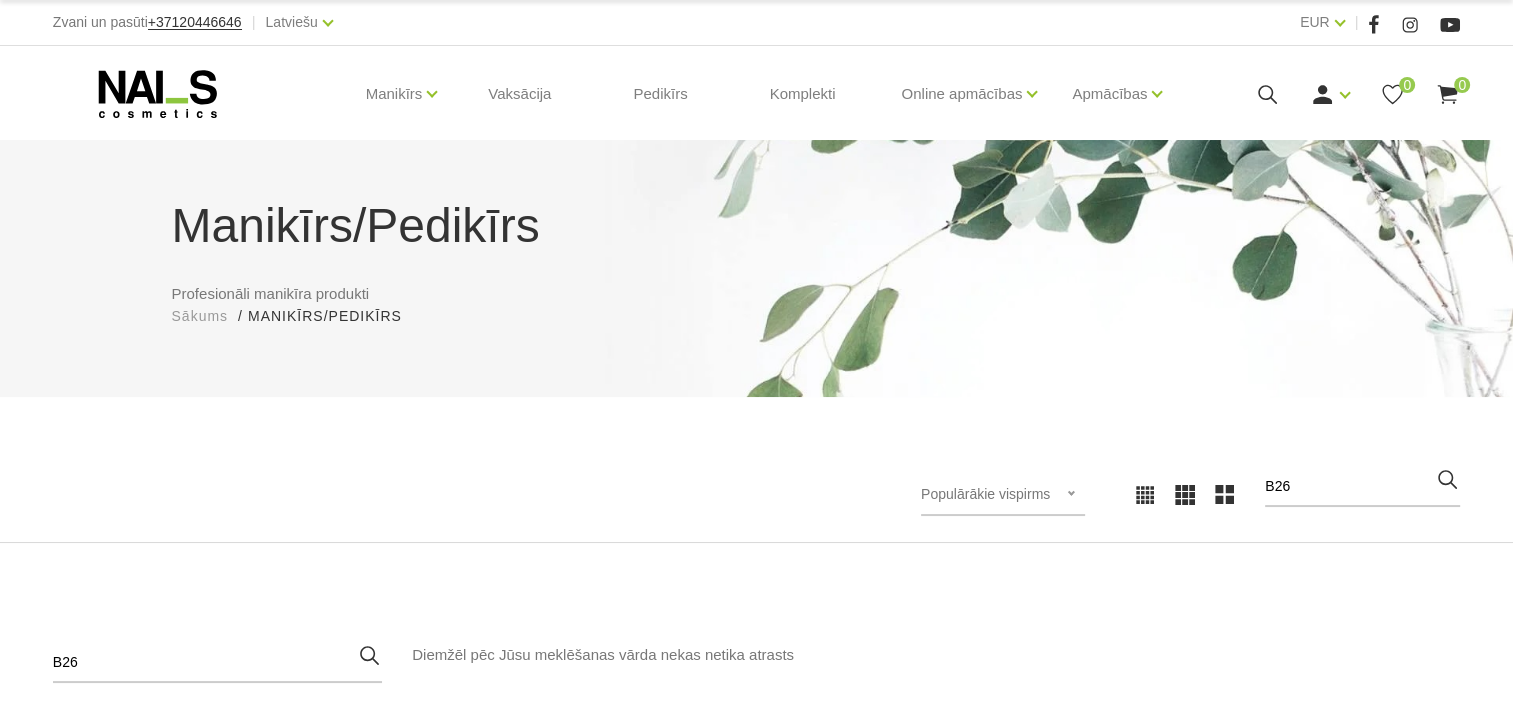 click 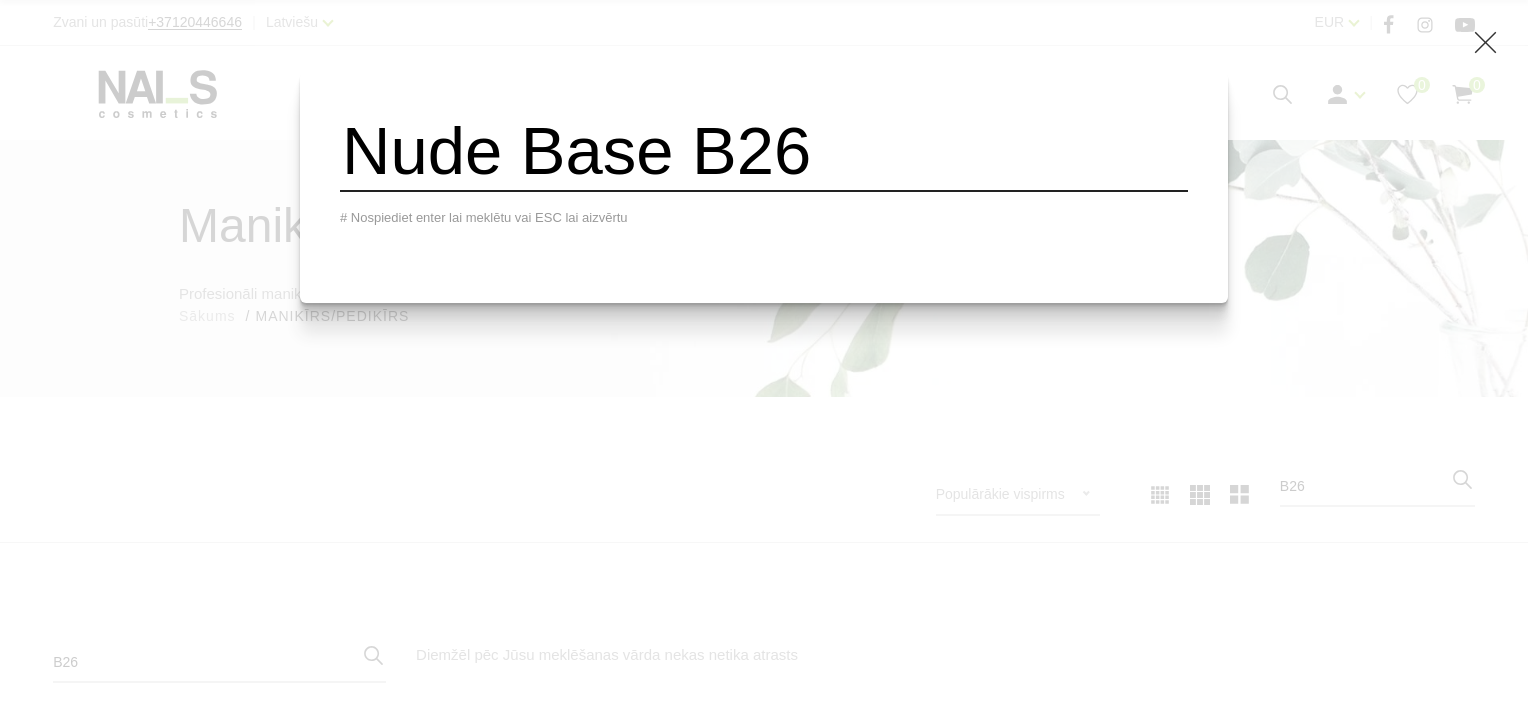 type on "Nude Base B26" 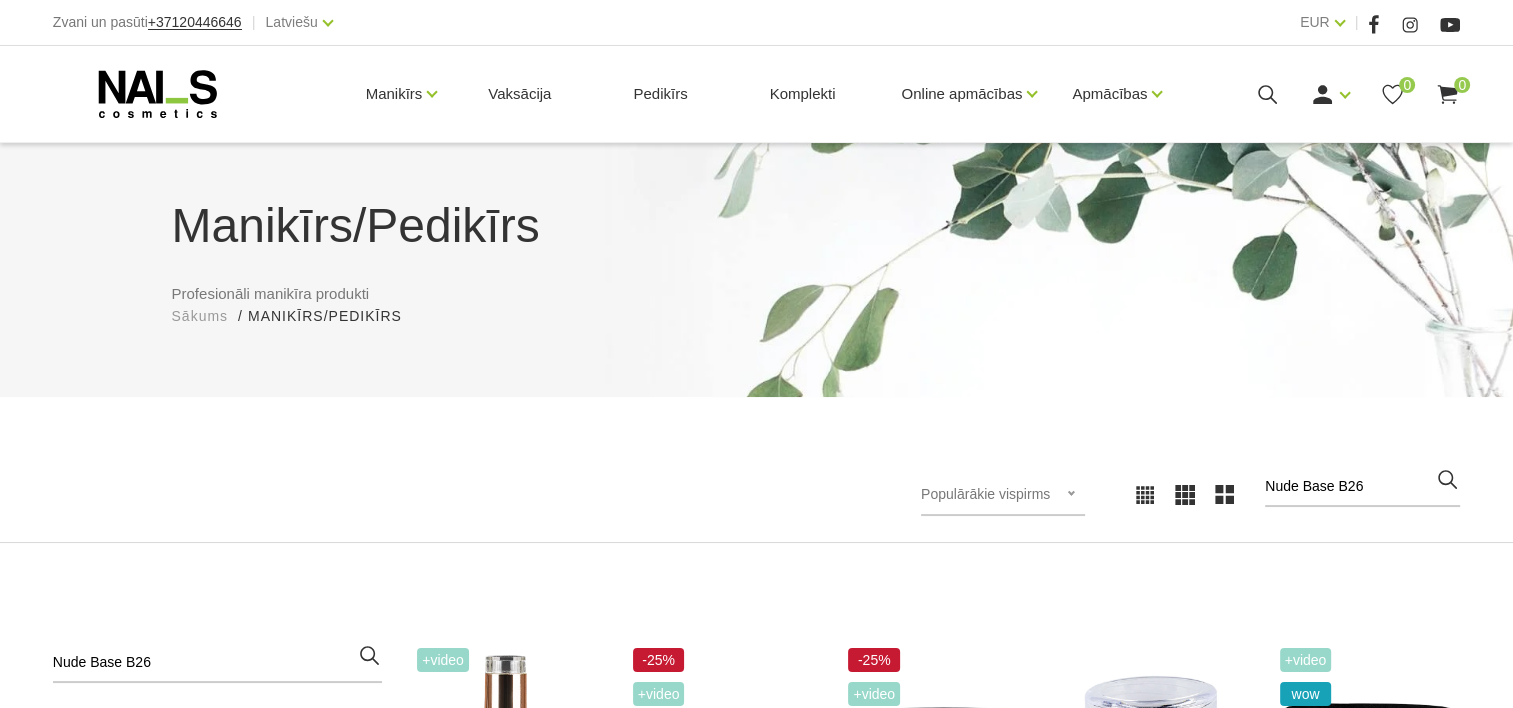 scroll, scrollTop: 400, scrollLeft: 0, axis: vertical 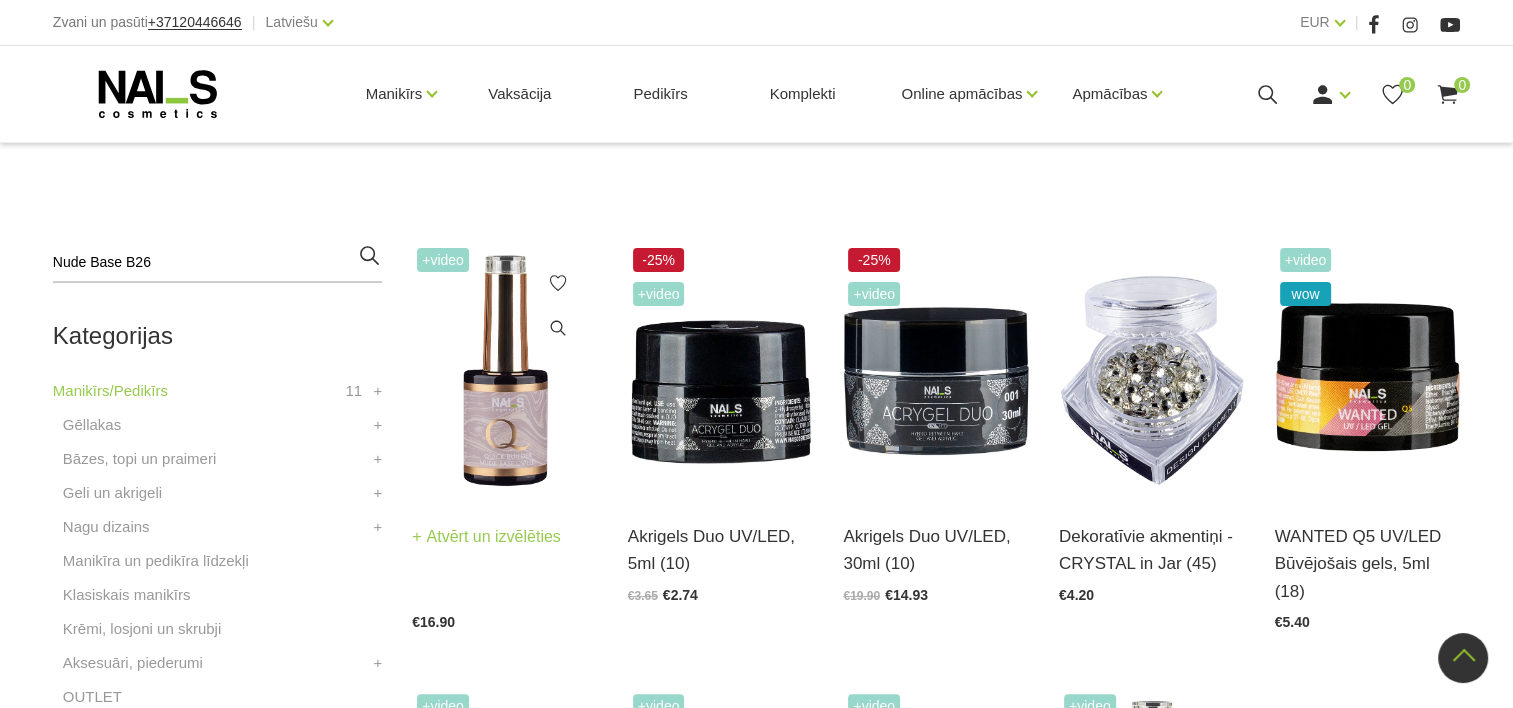 click on "Atvērt un izvēlēties" at bounding box center [486, 537] 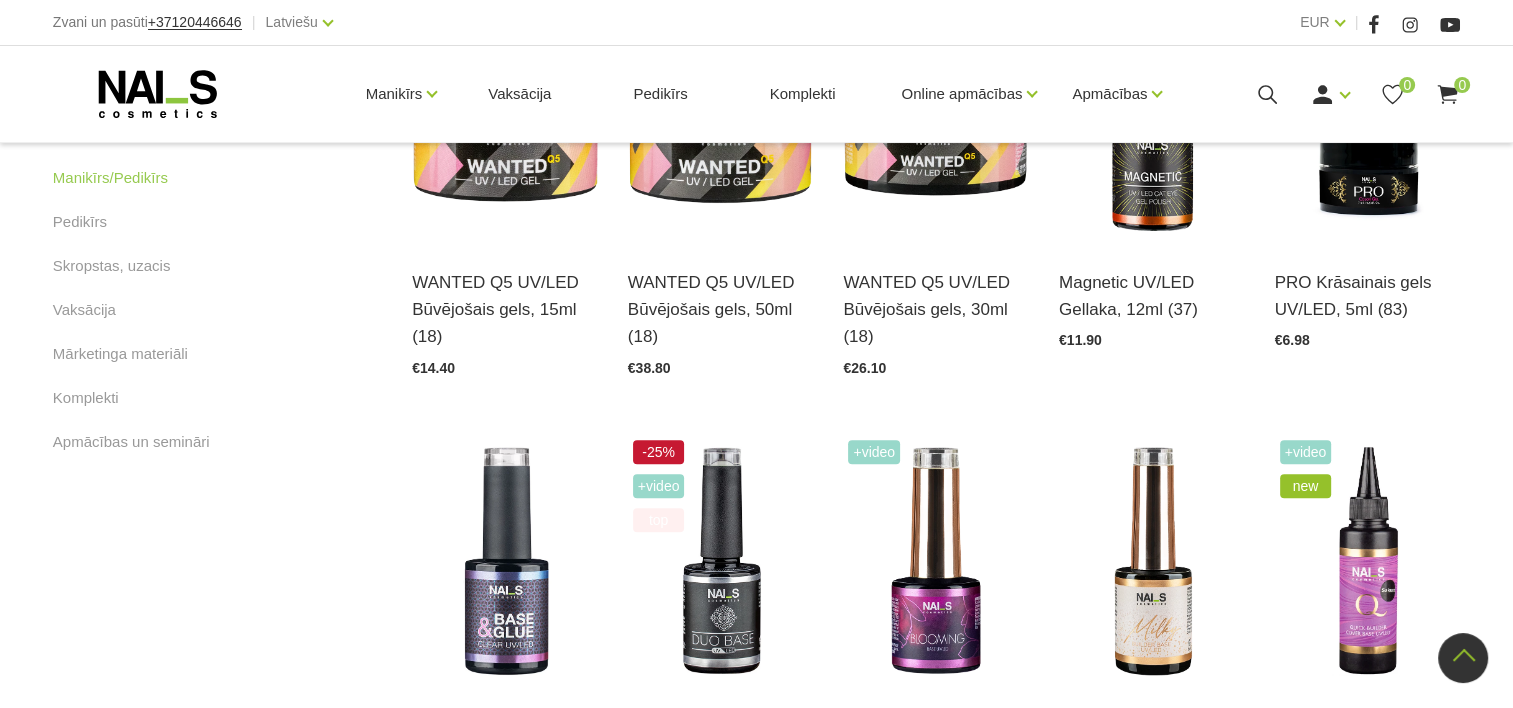 scroll, scrollTop: 1400, scrollLeft: 0, axis: vertical 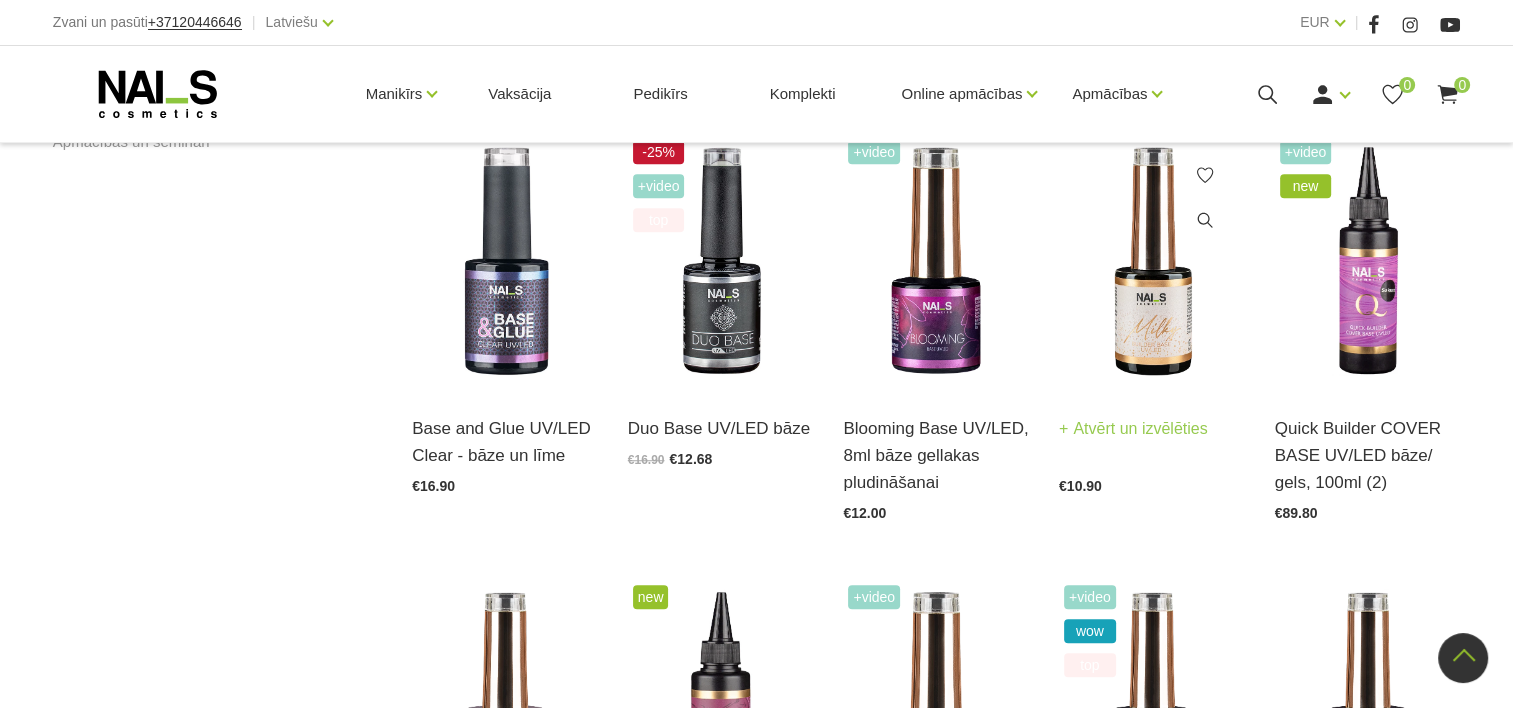 click at bounding box center [1152, 262] 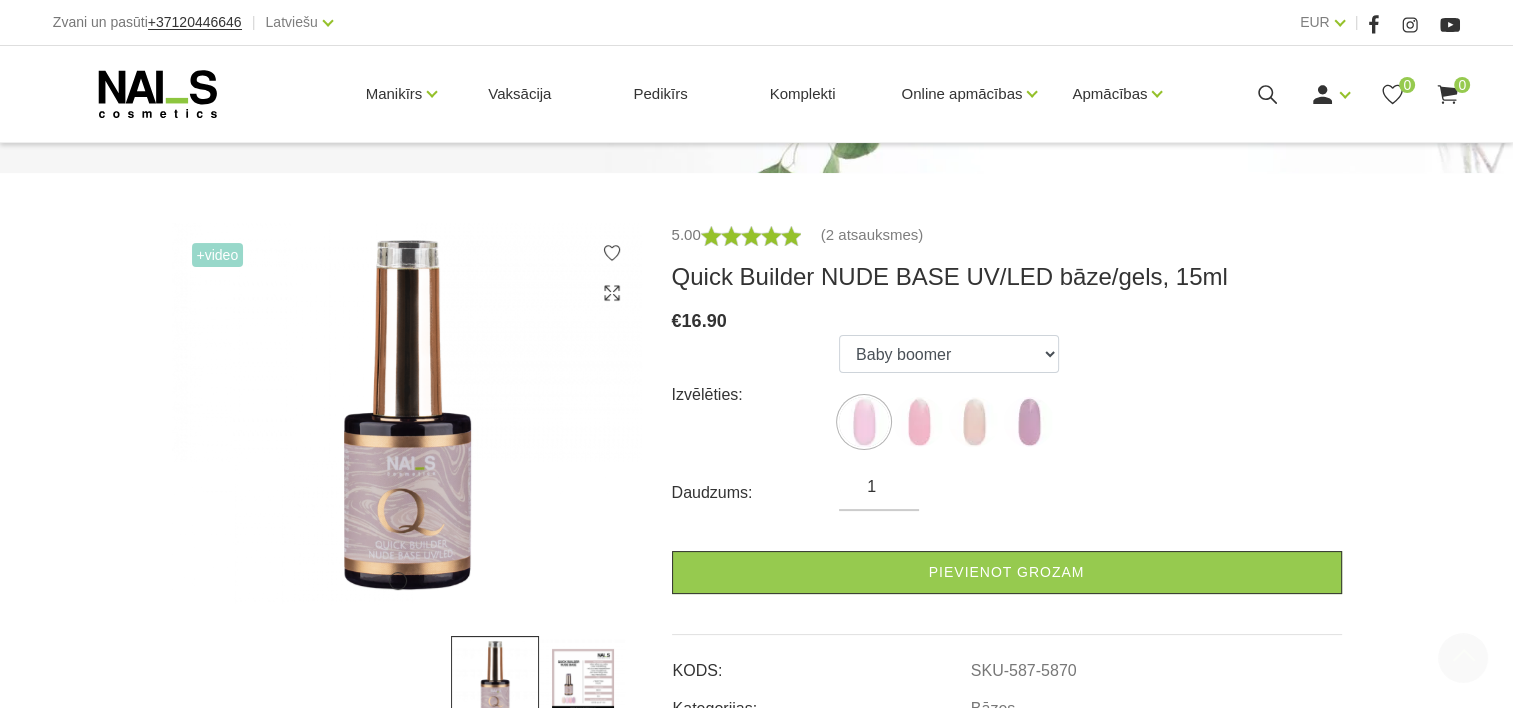 scroll, scrollTop: 400, scrollLeft: 0, axis: vertical 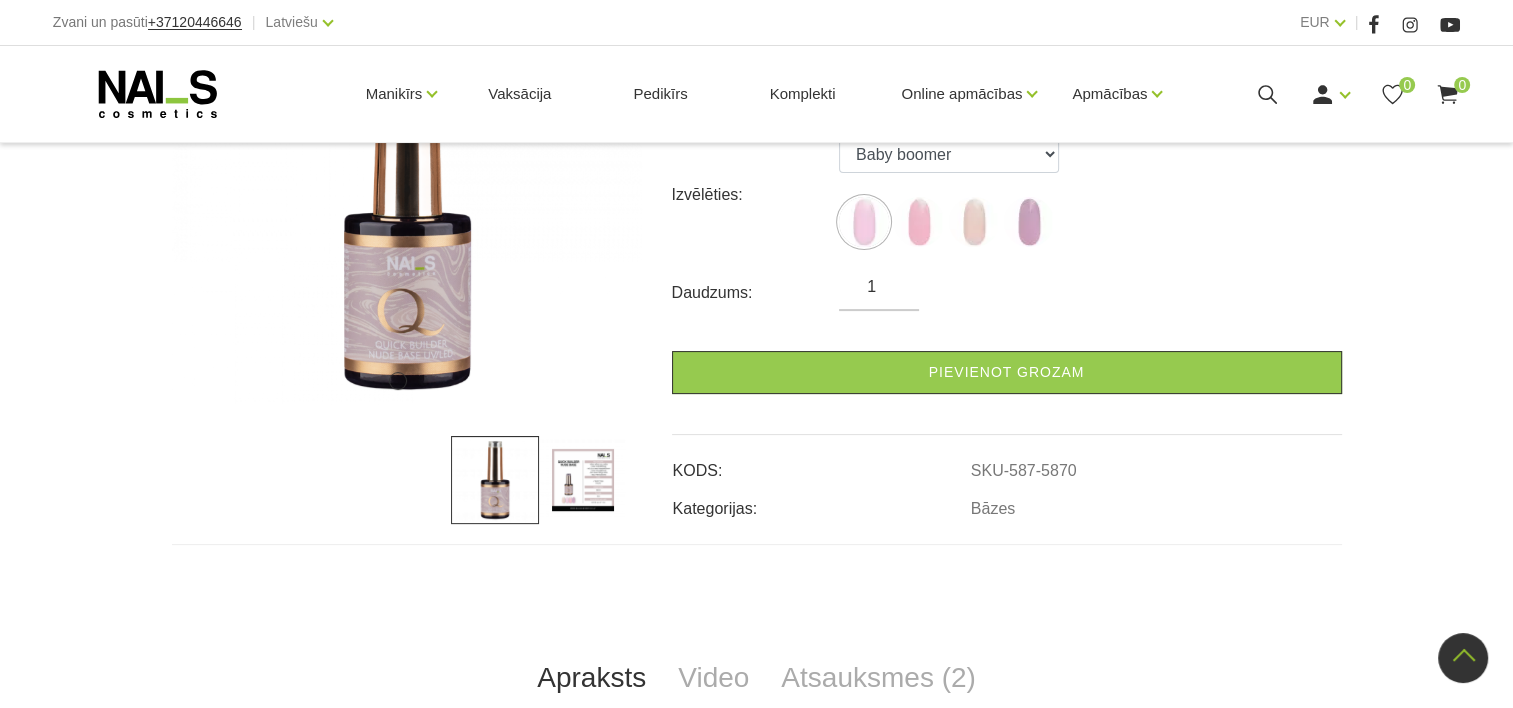 click at bounding box center [583, 480] 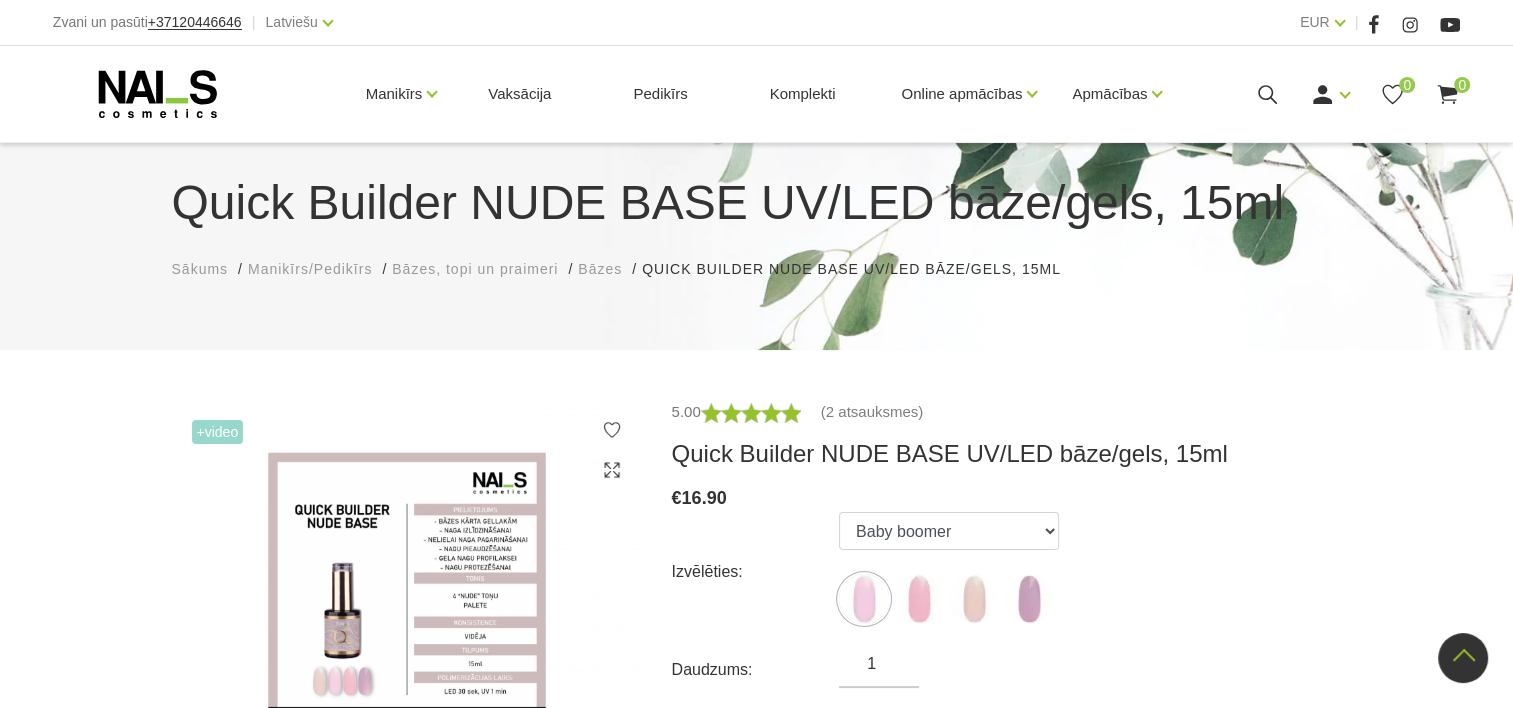 scroll, scrollTop: 0, scrollLeft: 0, axis: both 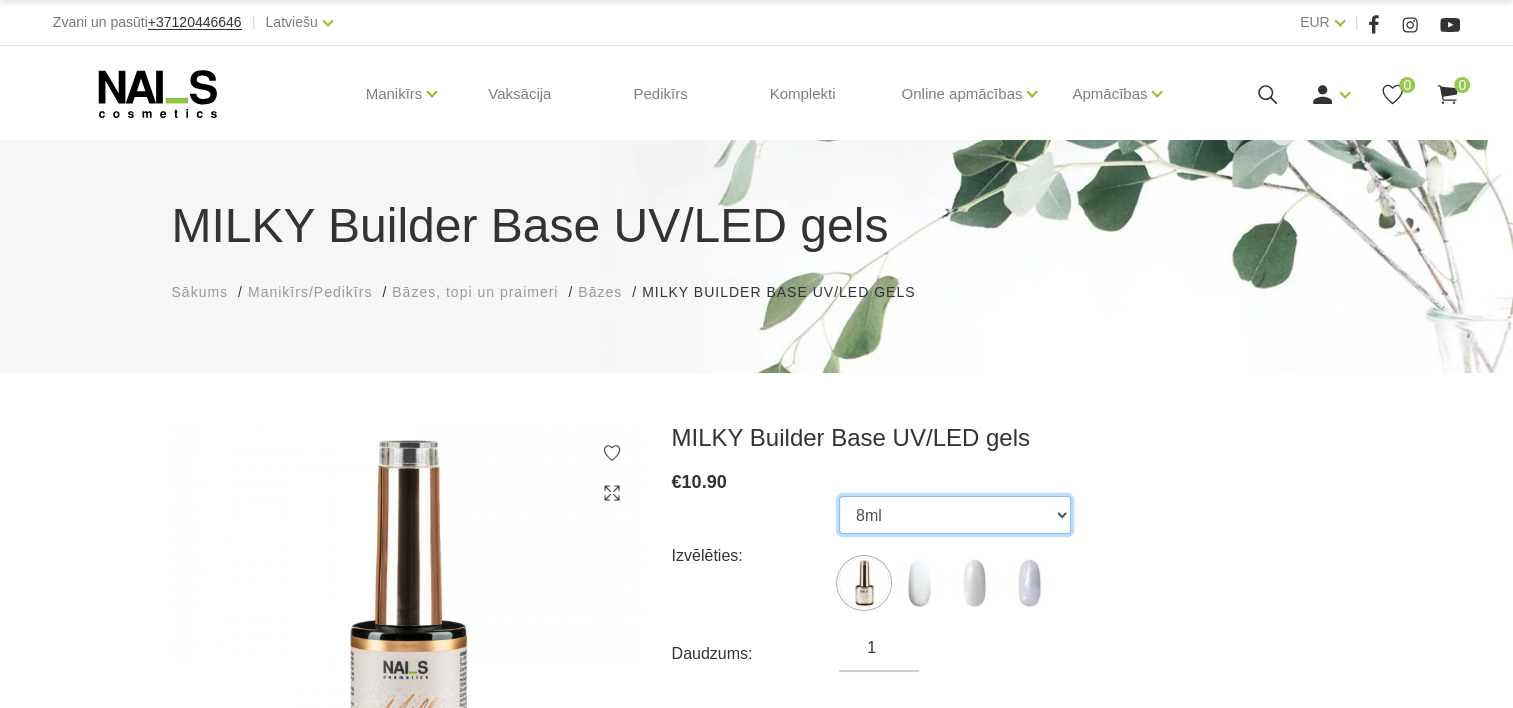 click on "8ml 15ml GOLDEN STAR, 15ml LAVENDER FROST, 15ml" at bounding box center (955, 515) 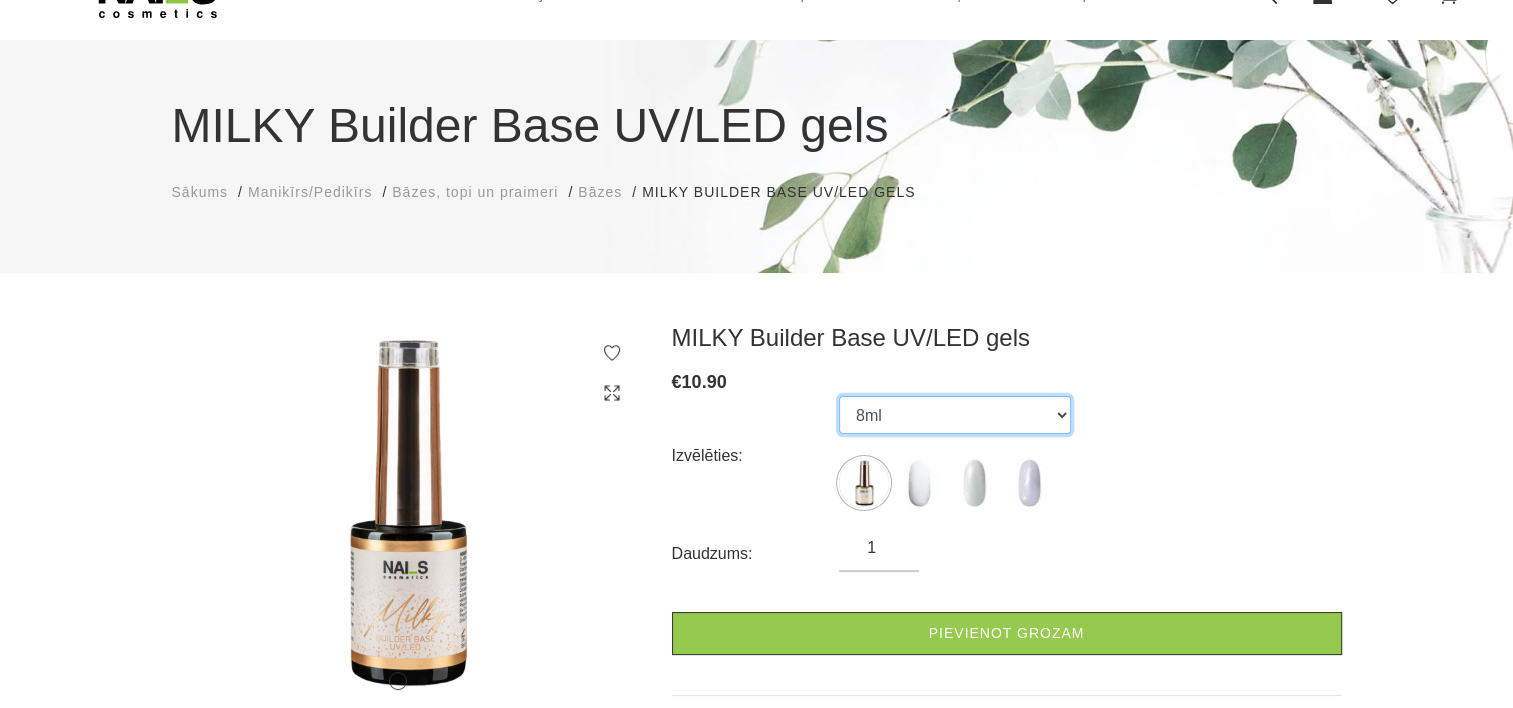 scroll, scrollTop: 300, scrollLeft: 0, axis: vertical 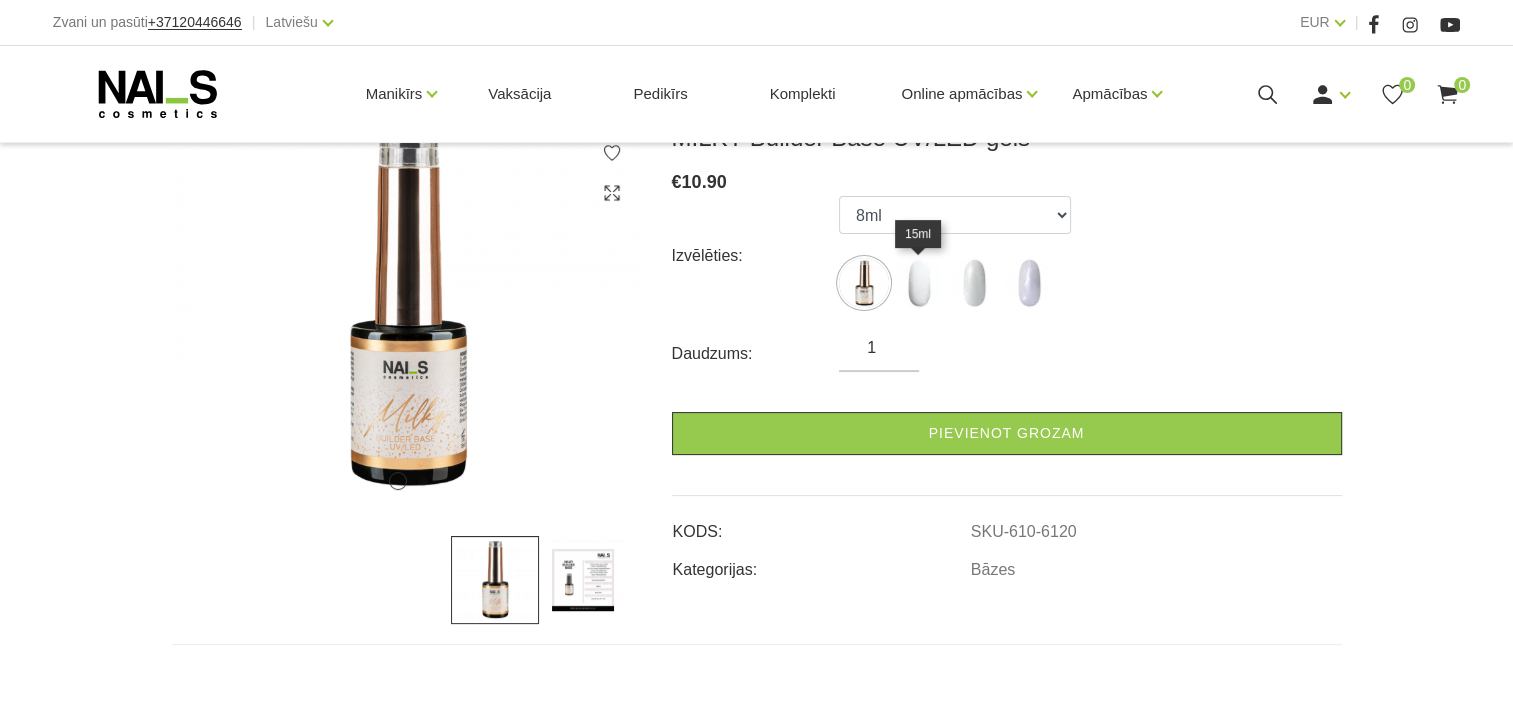 click at bounding box center [919, 283] 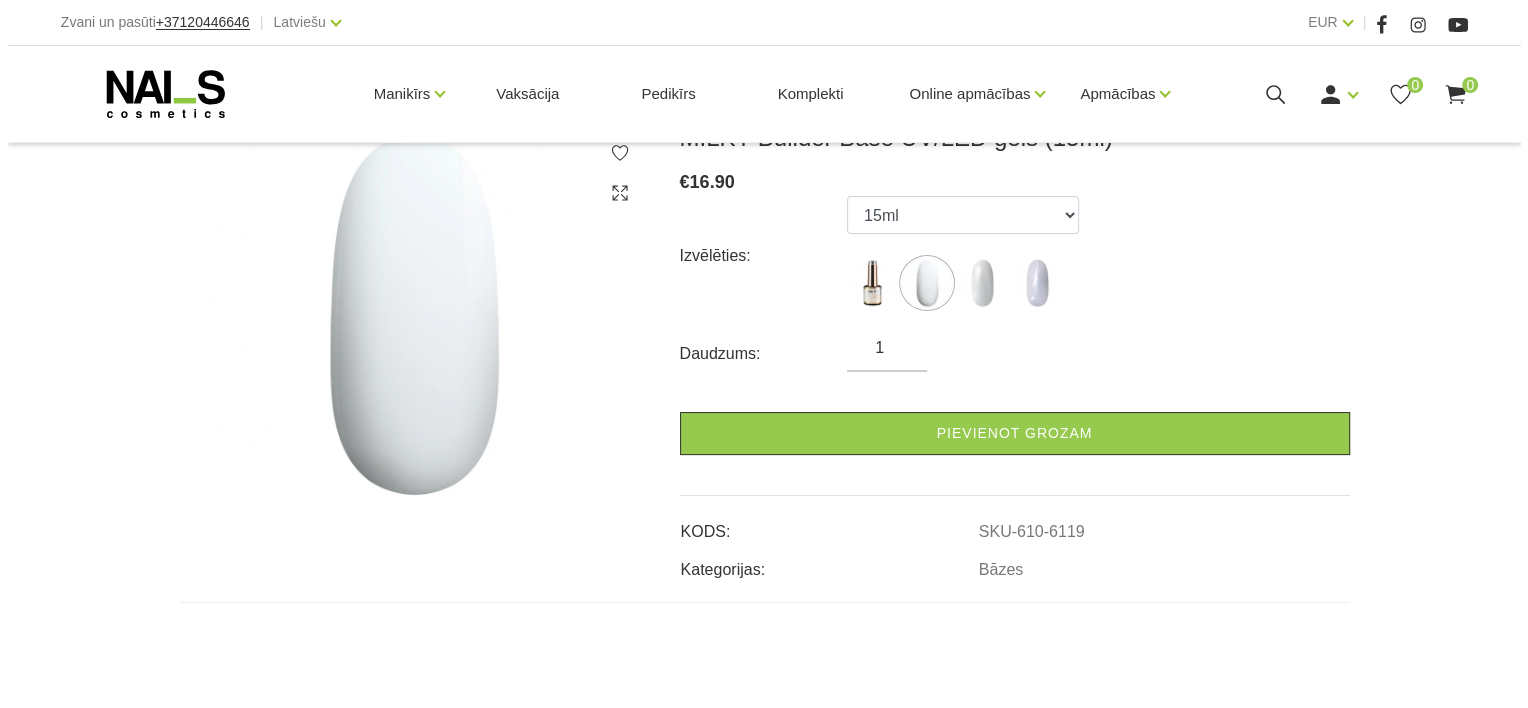 scroll, scrollTop: 200, scrollLeft: 0, axis: vertical 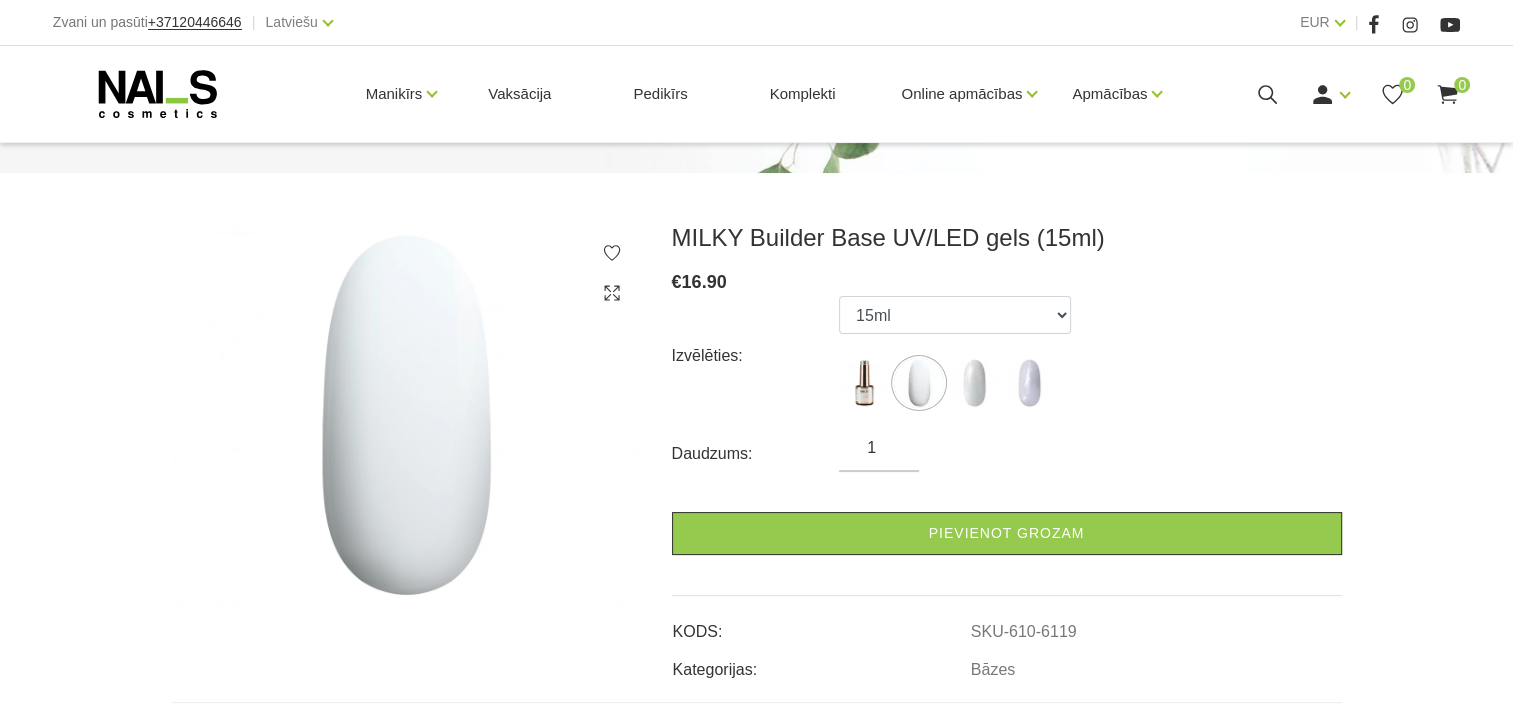 click at bounding box center [974, 383] 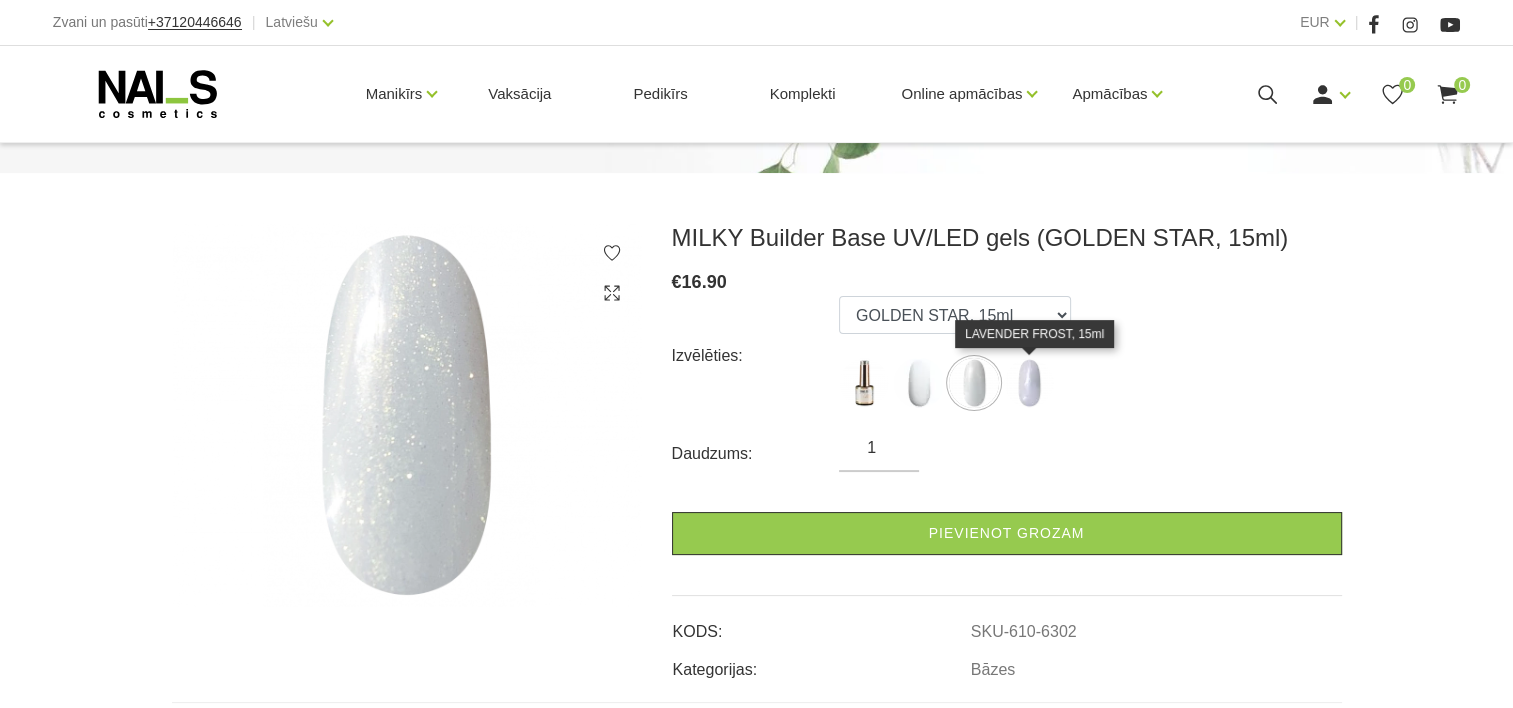 click at bounding box center (1029, 383) 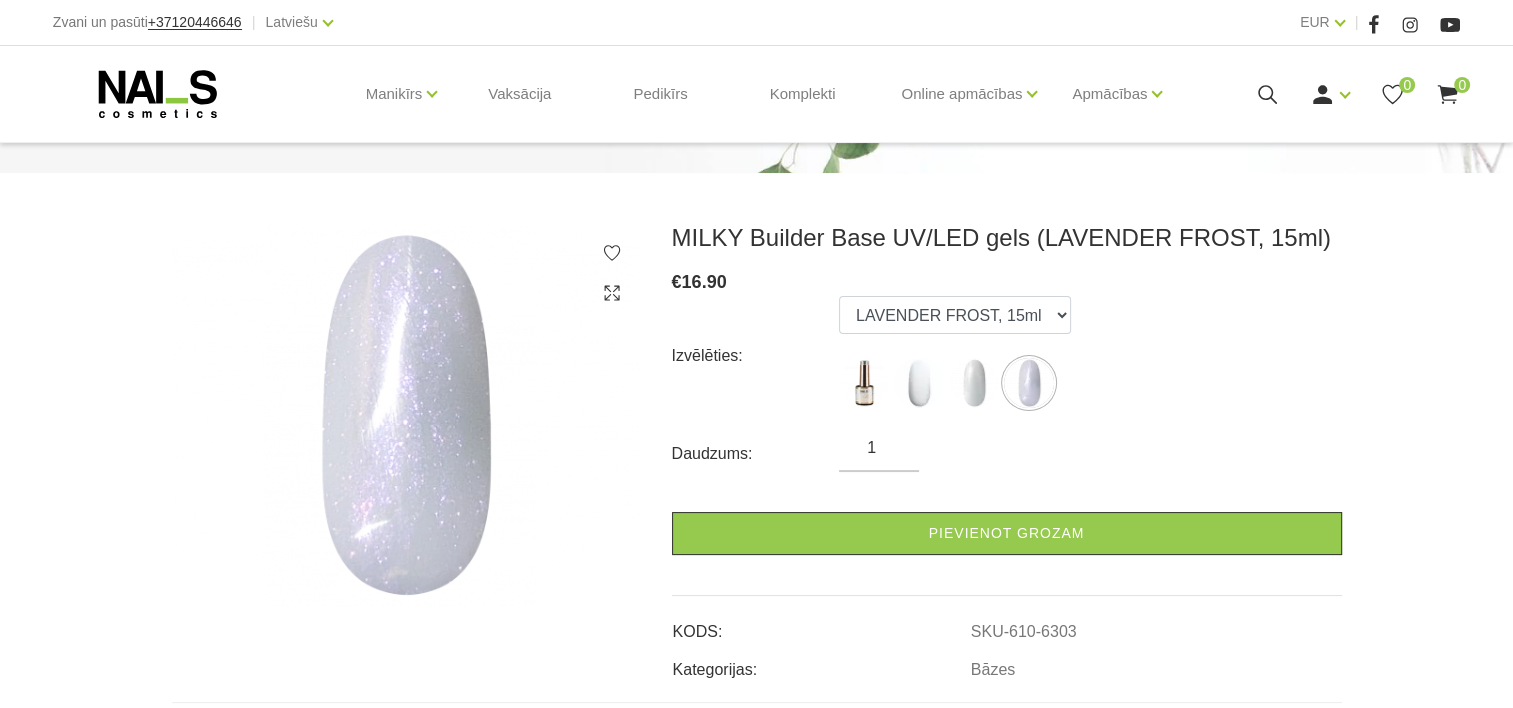 click 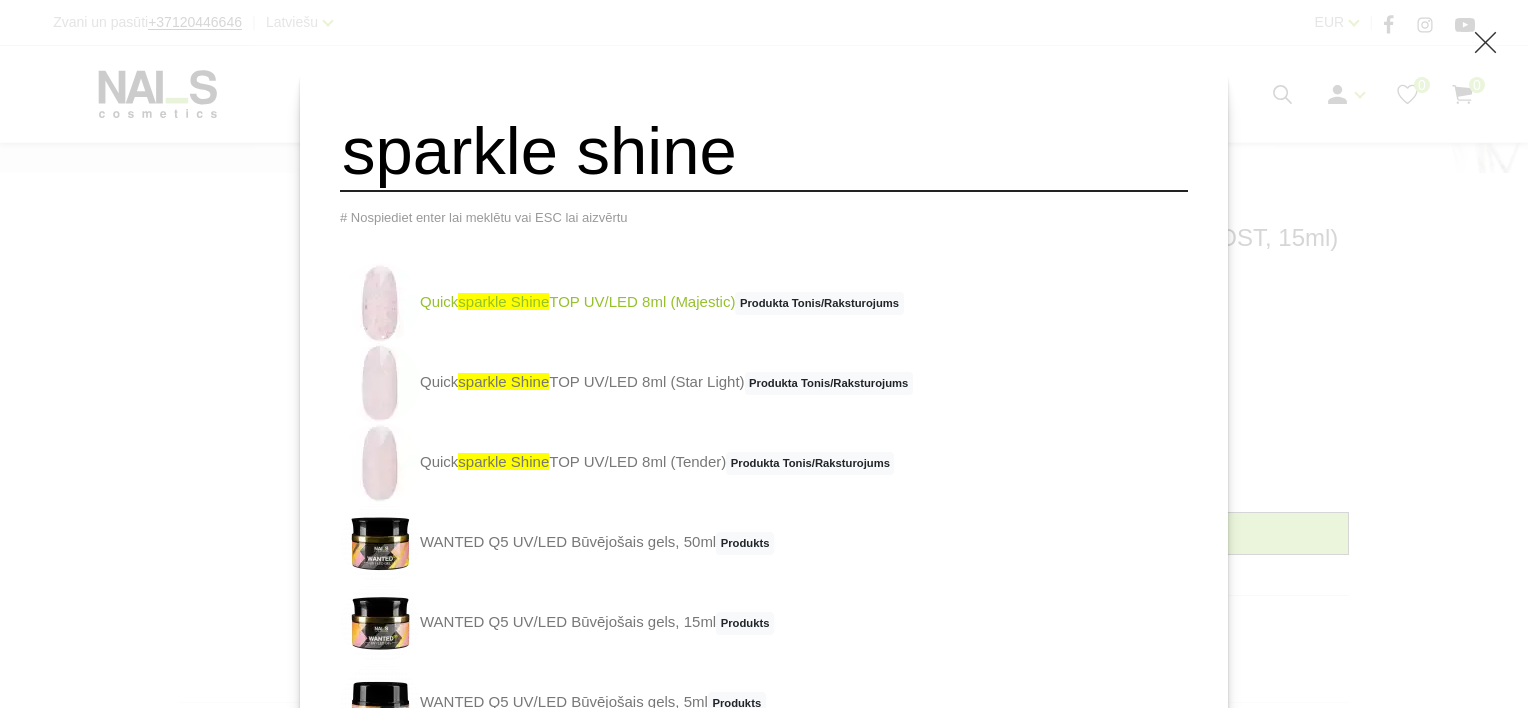 type on "sparkle shine" 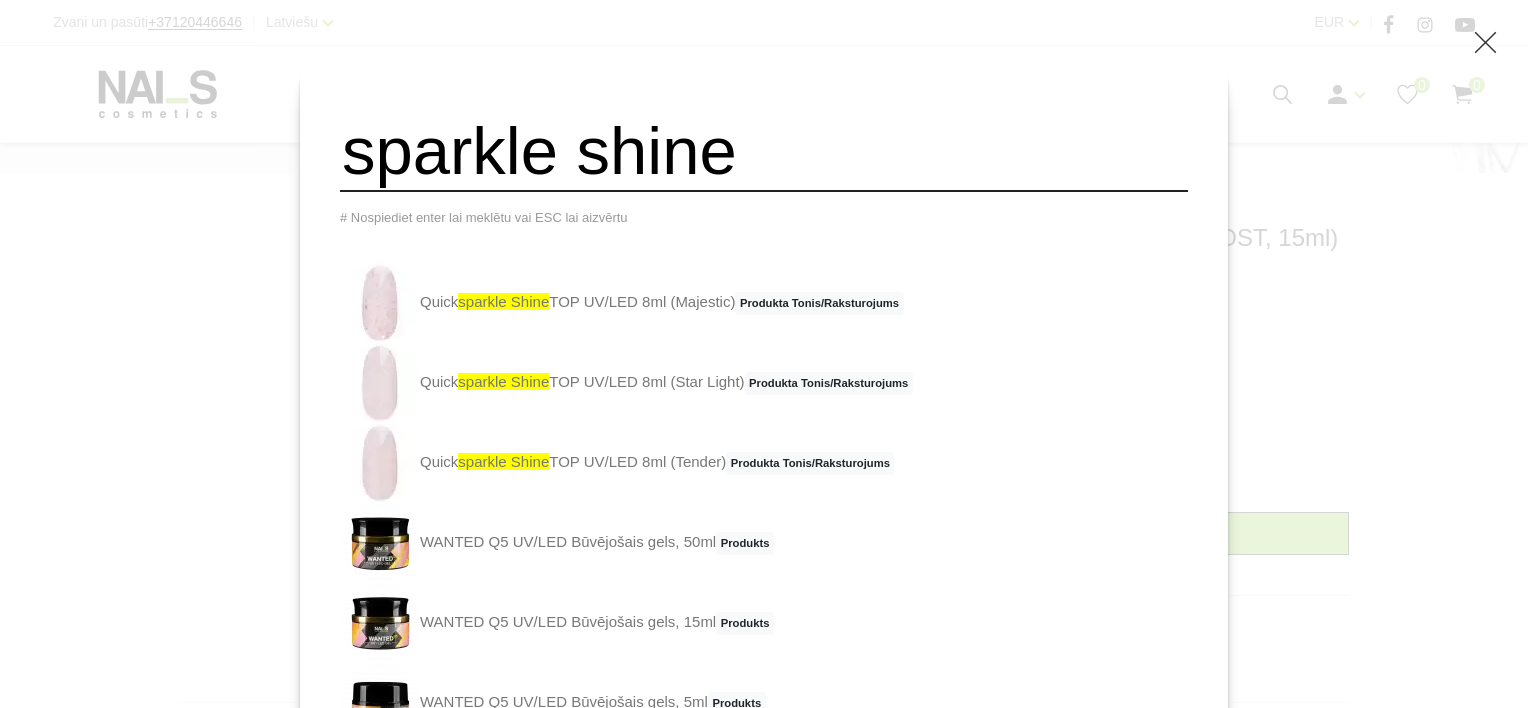 click on "Quick  sparkle shine  TOP UV/LED 8ml ([COLOR])  Produkta Tonis/Raksturojums" at bounding box center [622, 303] 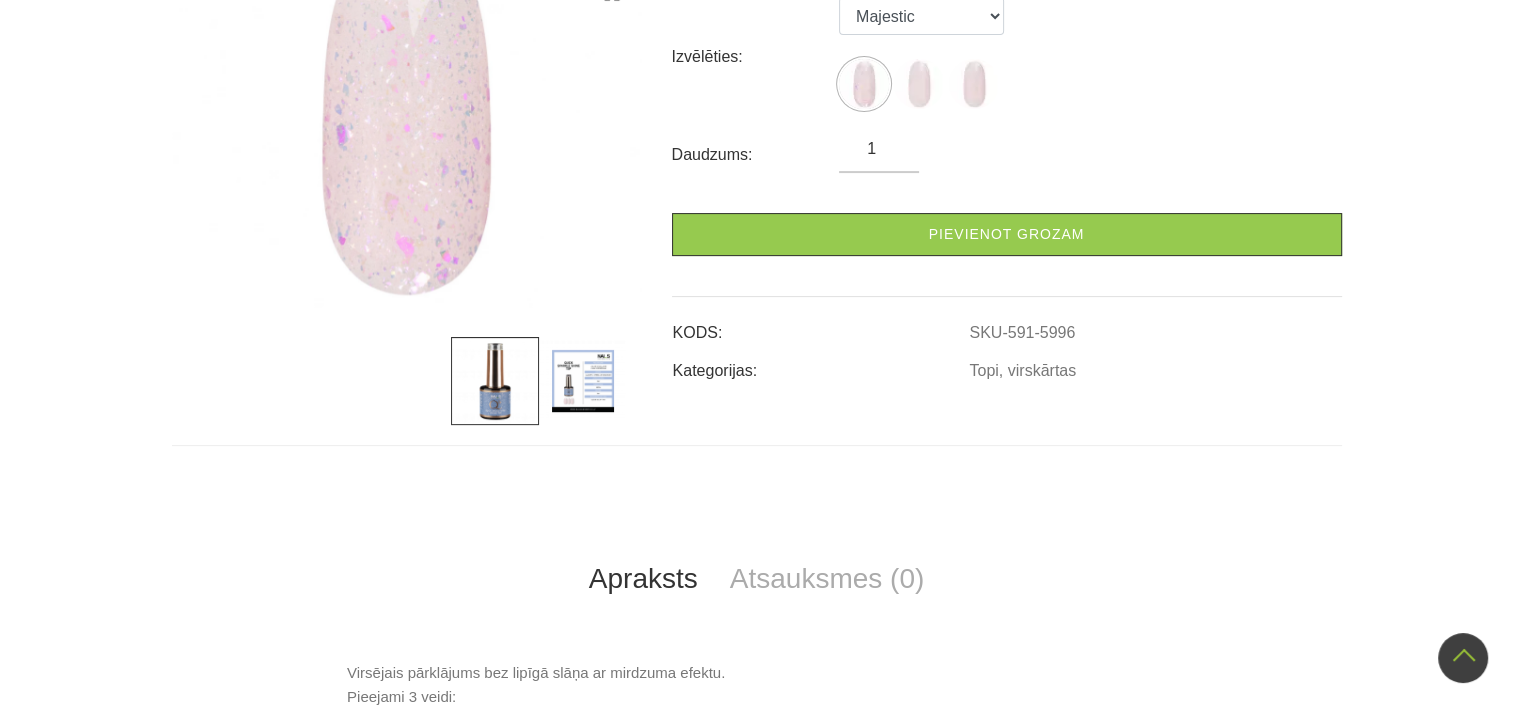 scroll, scrollTop: 0, scrollLeft: 0, axis: both 